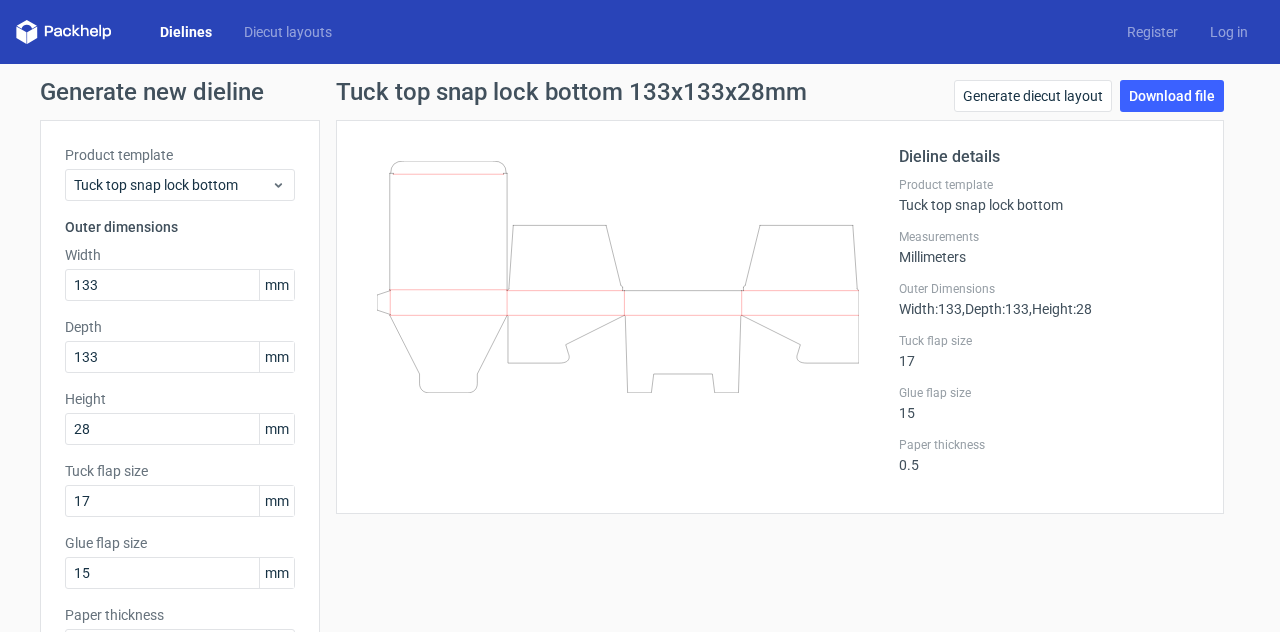 scroll, scrollTop: 0, scrollLeft: 0, axis: both 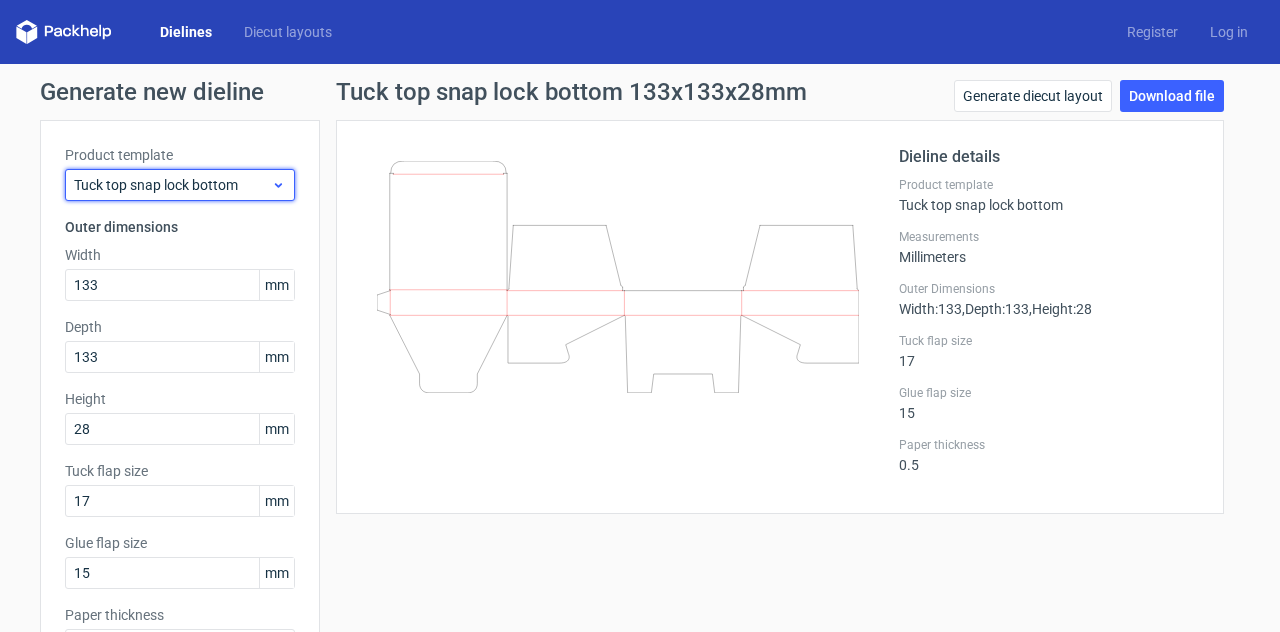 click on "Tuck top snap lock bottom" at bounding box center (172, 185) 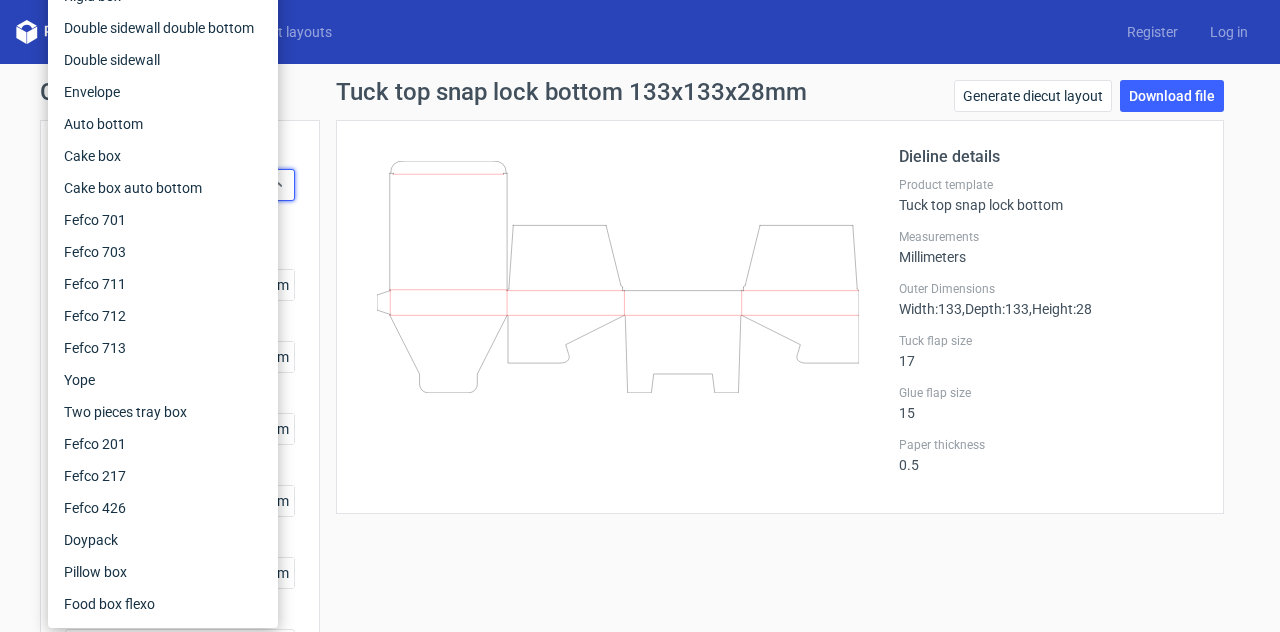 click on "Dielines Diecut layouts Register Log in" at bounding box center (640, 32) 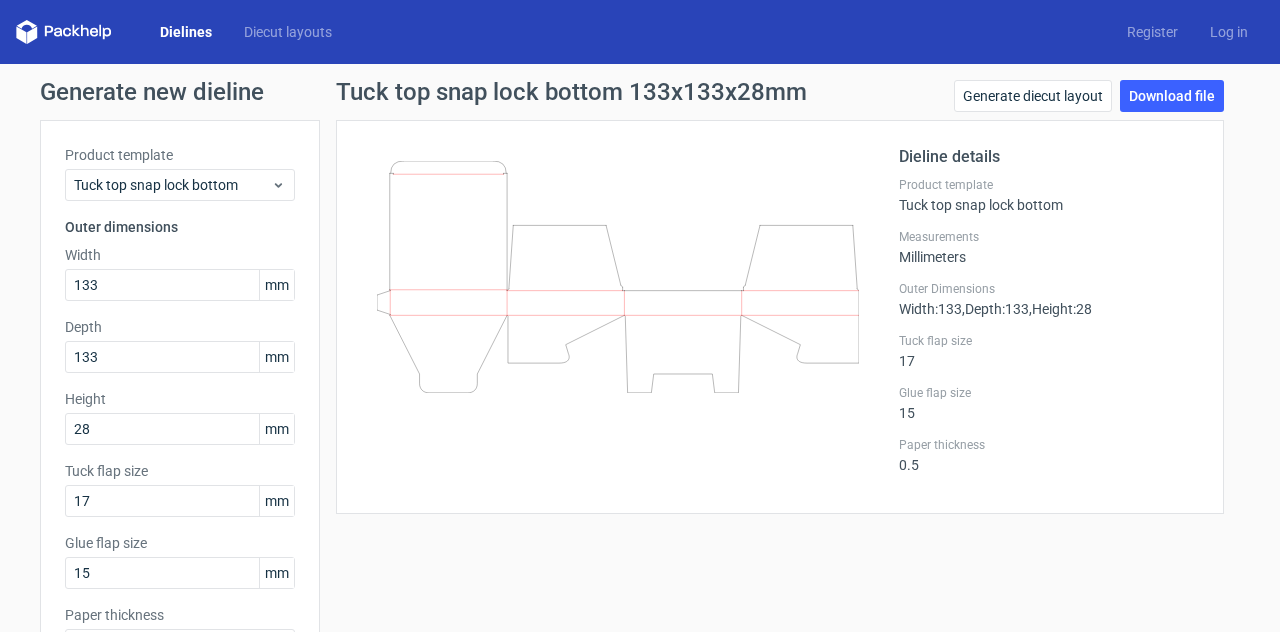 click on "Dielines" at bounding box center [186, 32] 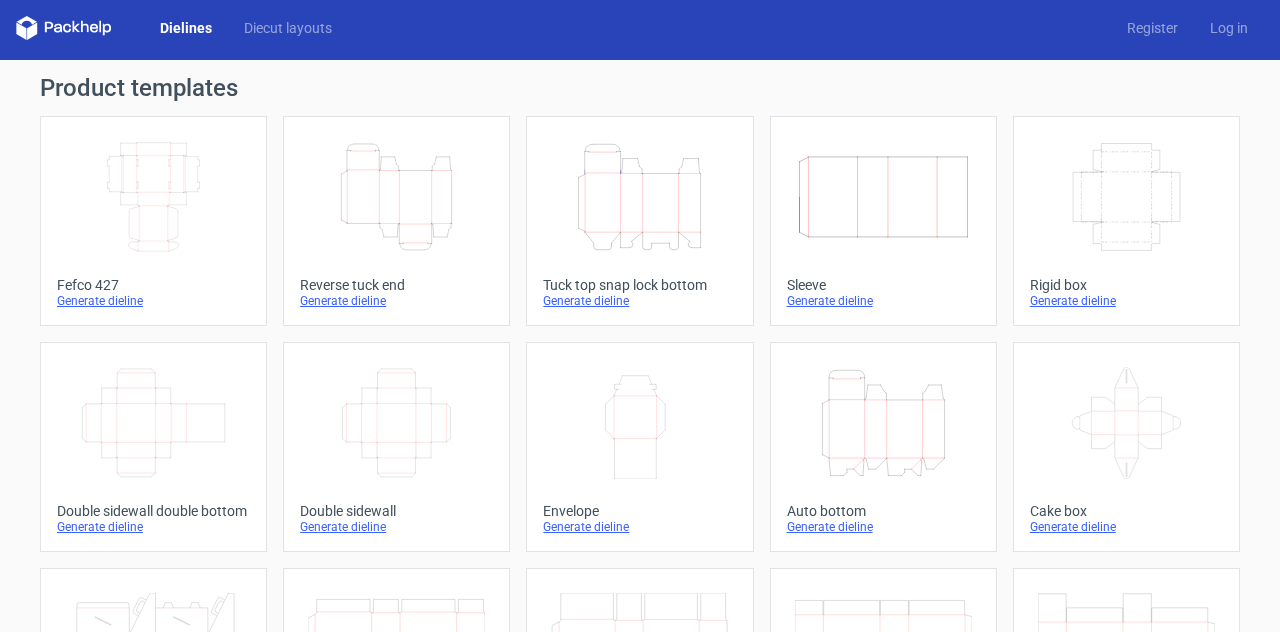 scroll, scrollTop: 0, scrollLeft: 0, axis: both 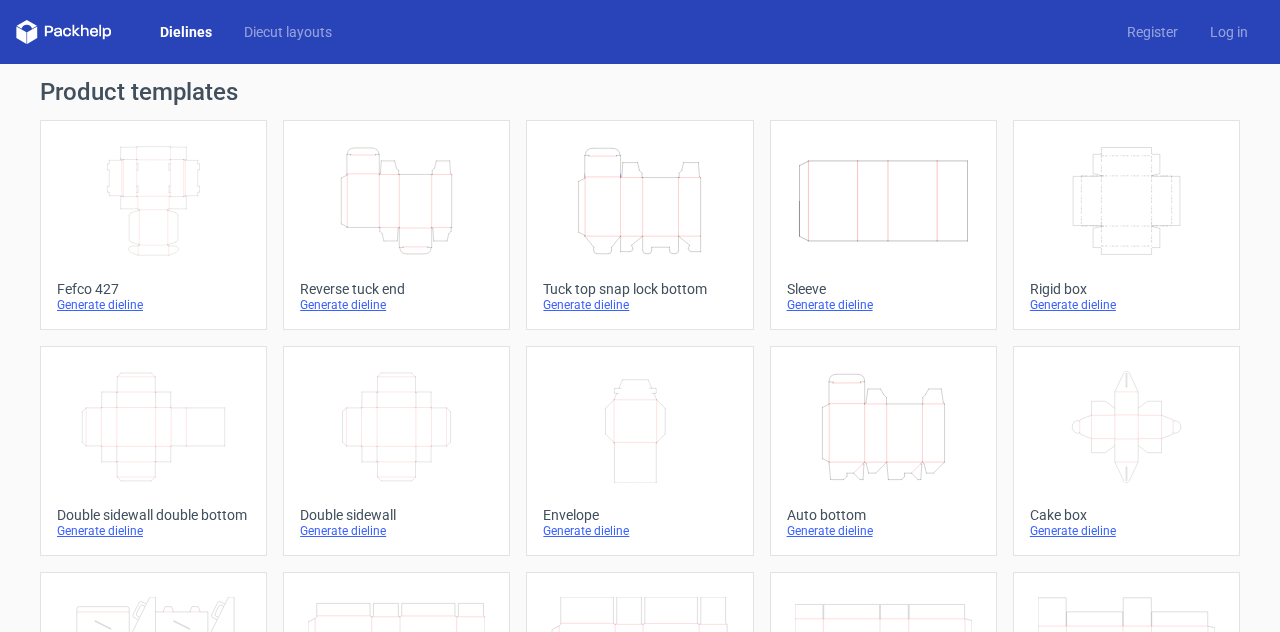 click on "Height   Depth   Width" 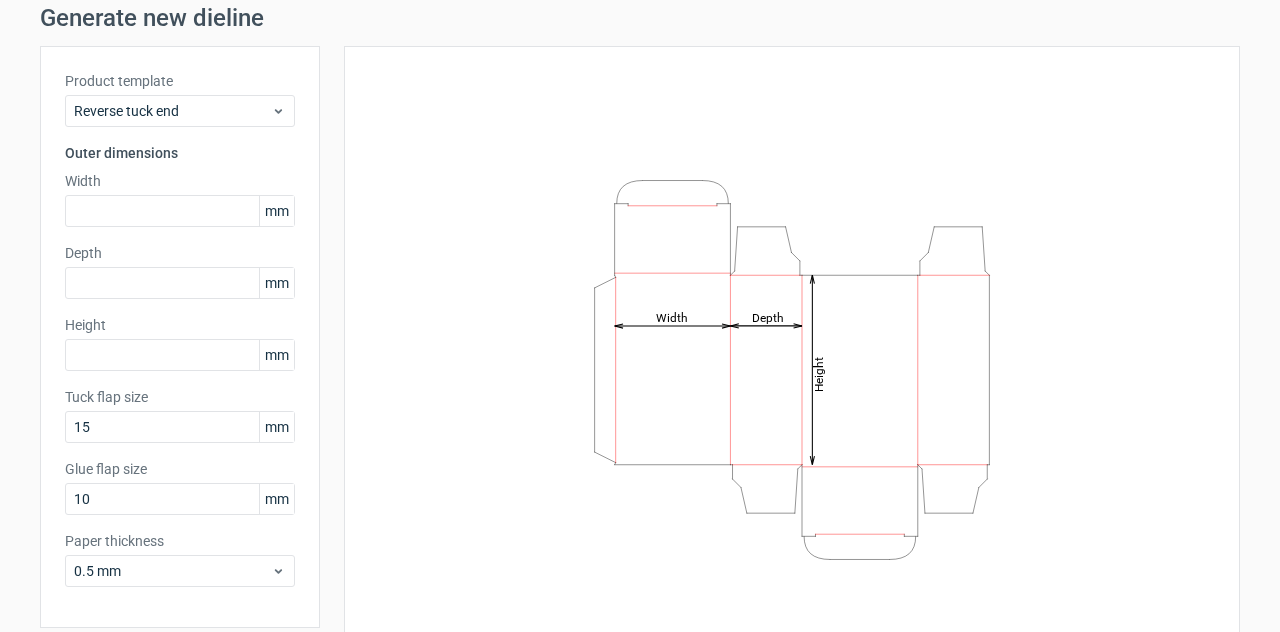scroll, scrollTop: 0, scrollLeft: 0, axis: both 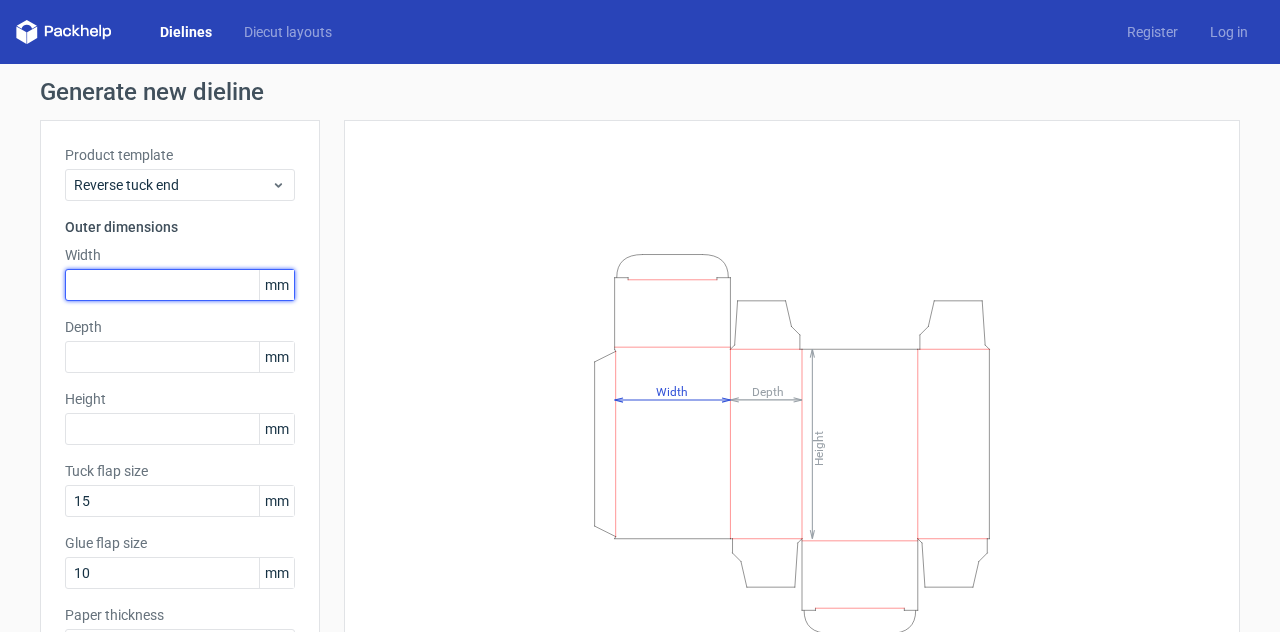 click at bounding box center (180, 285) 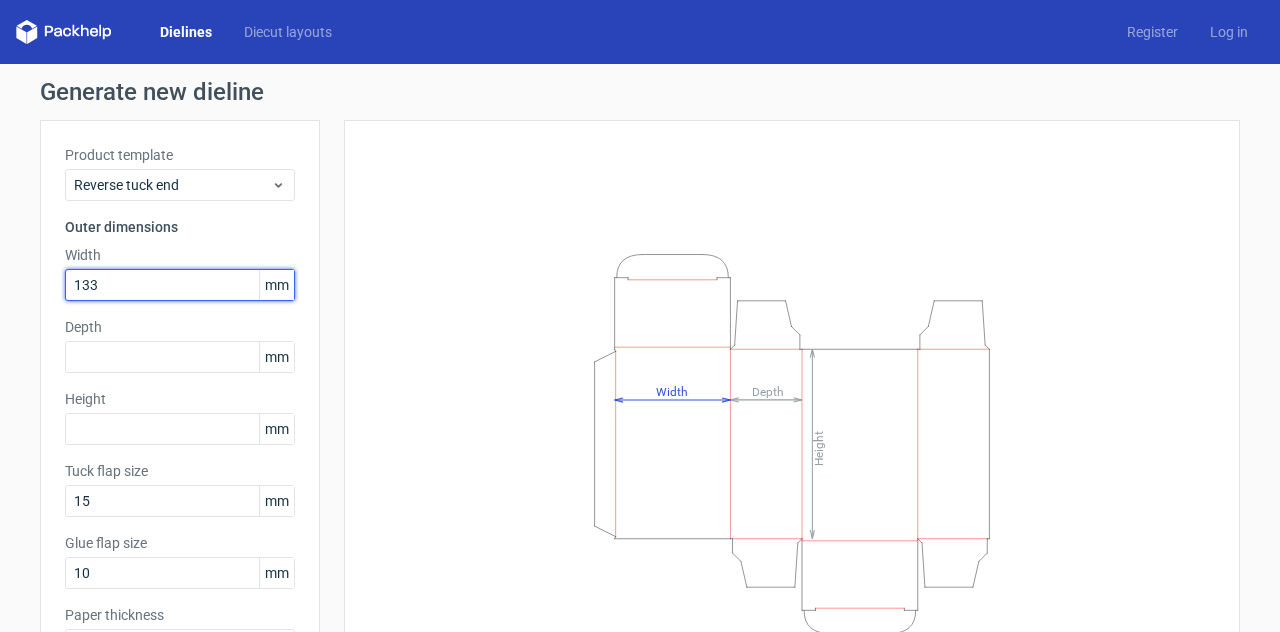 type on "133" 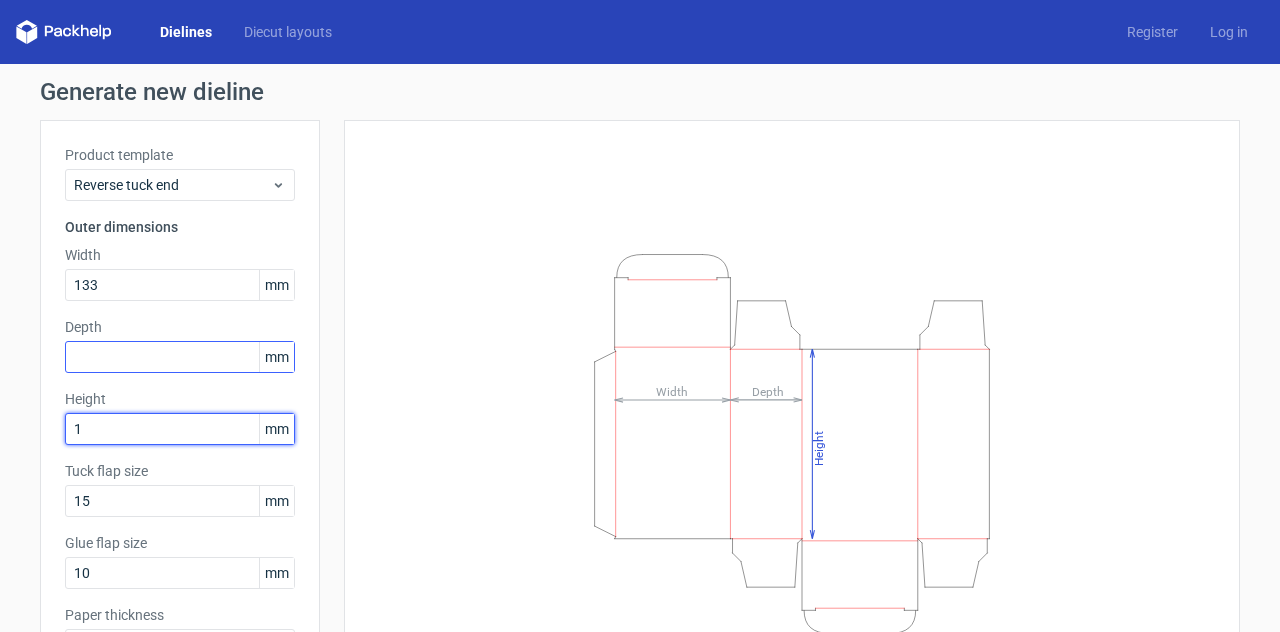 type on "1" 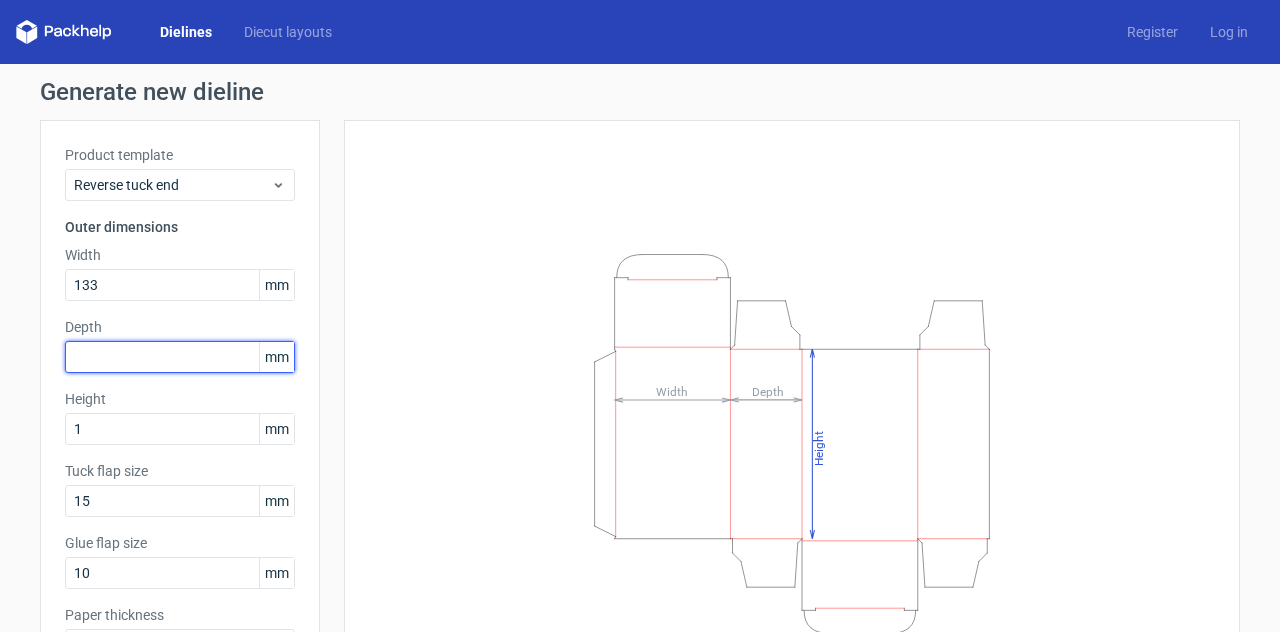click at bounding box center [180, 357] 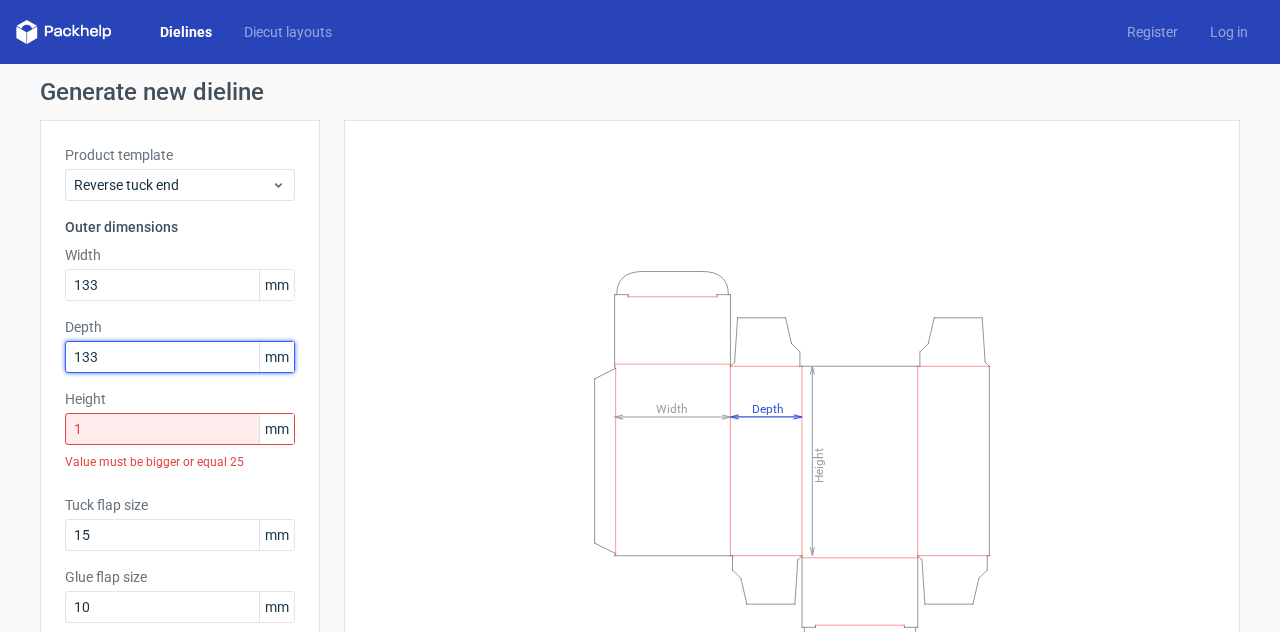 type on "133" 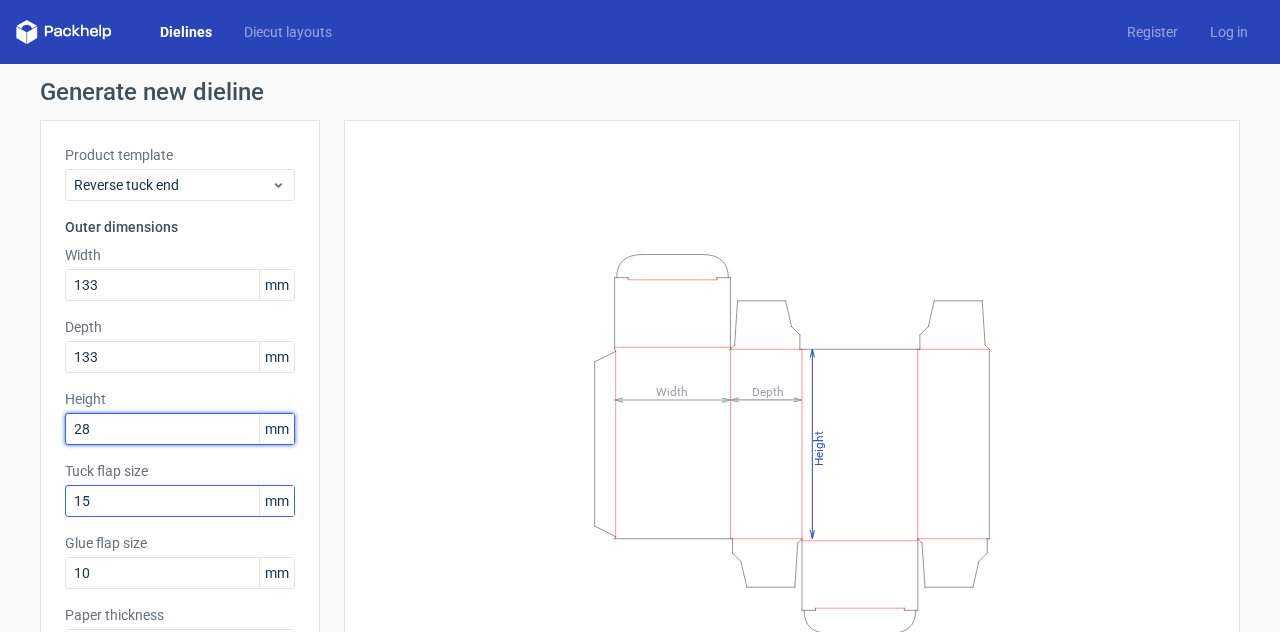 type on "28" 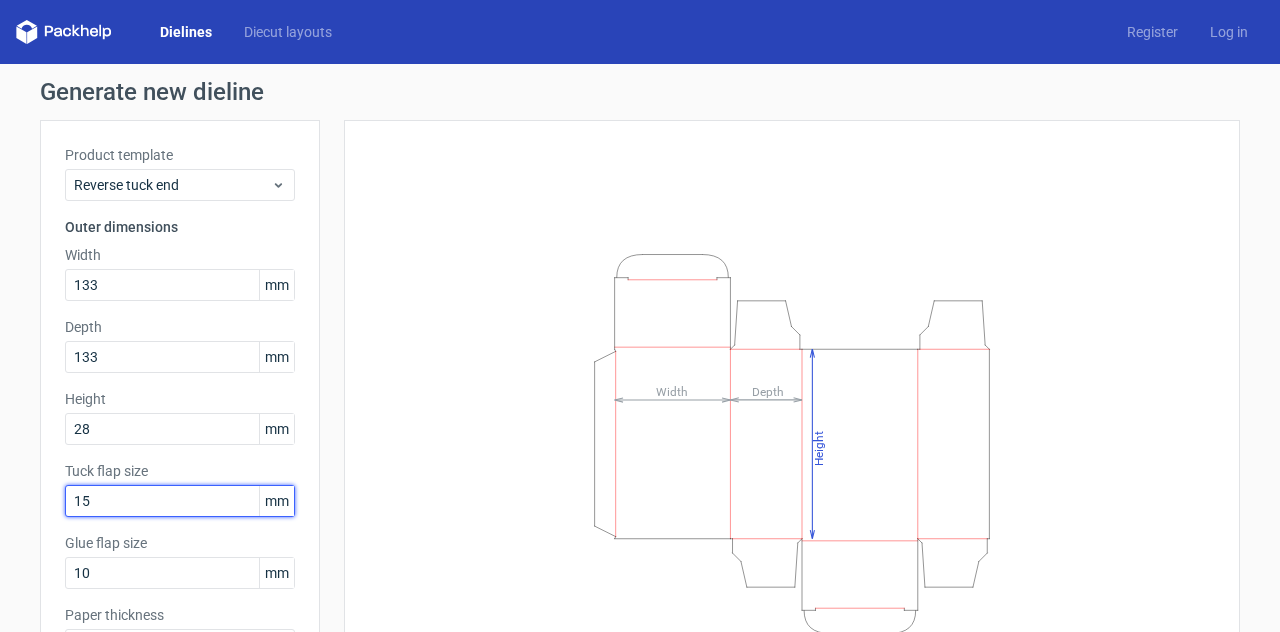 click on "15" at bounding box center (180, 501) 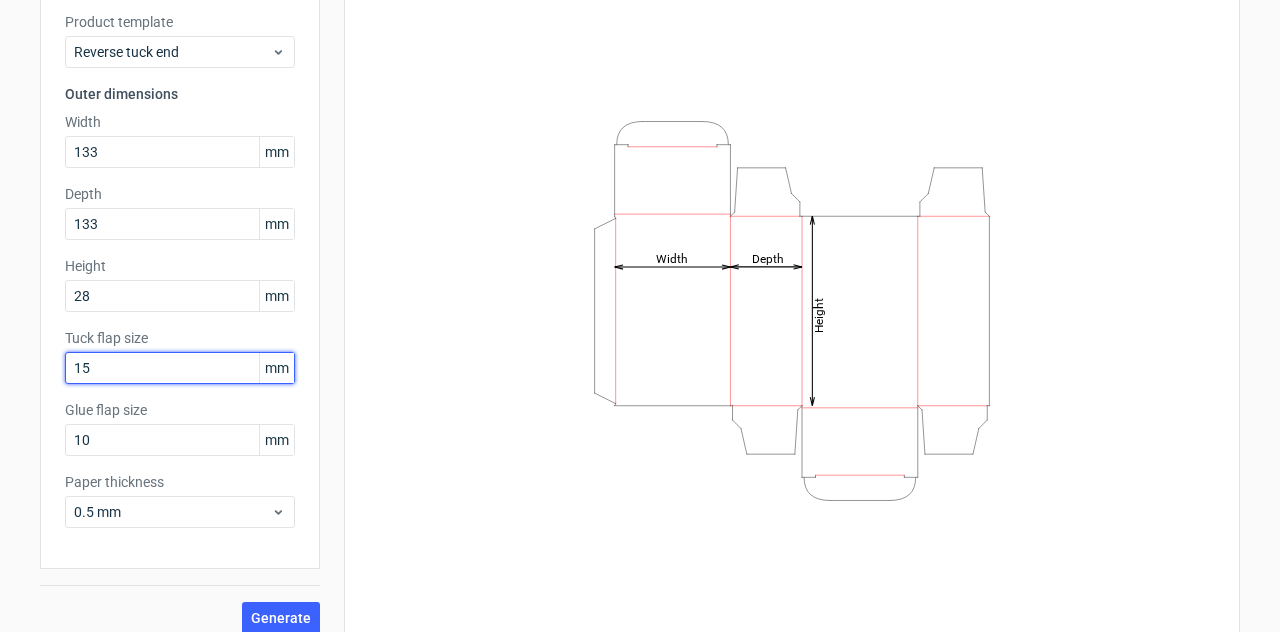 scroll, scrollTop: 151, scrollLeft: 0, axis: vertical 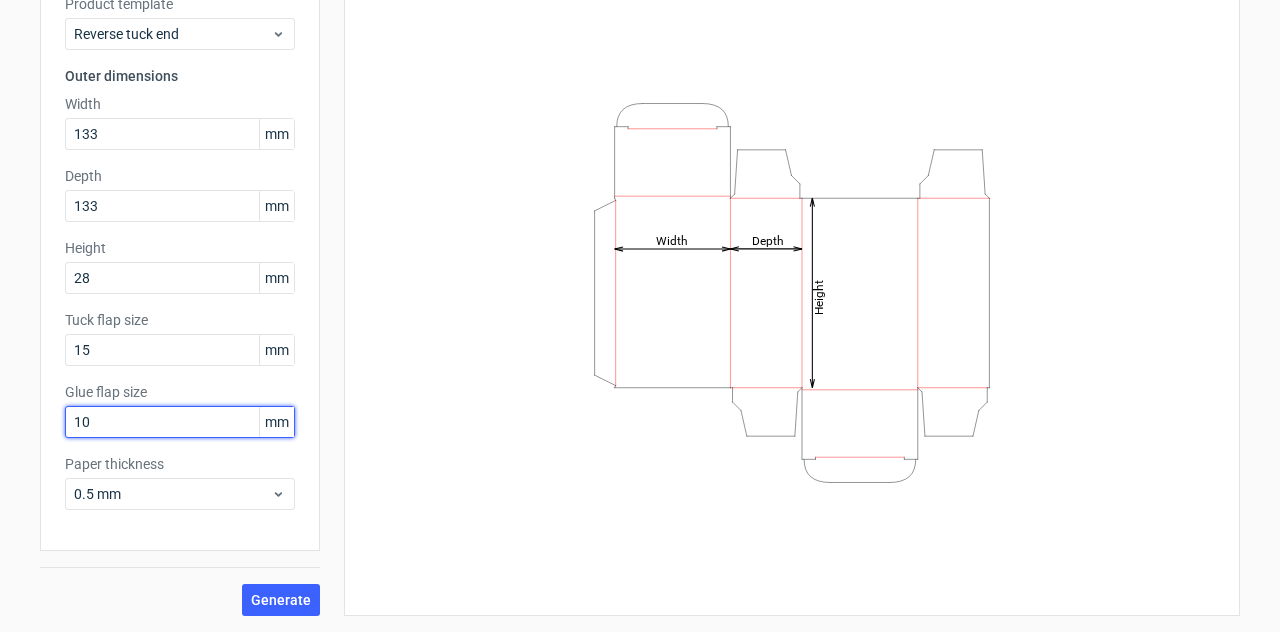 drag, startPoint x: 109, startPoint y: 415, endPoint x: 0, endPoint y: 376, distance: 115.767006 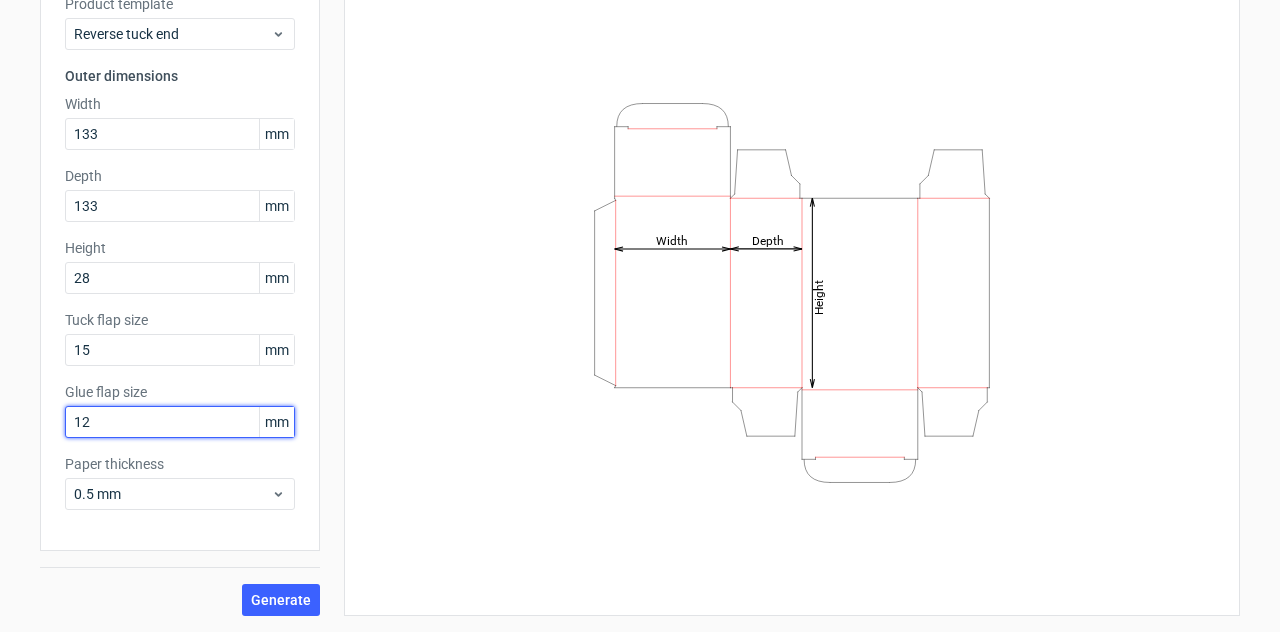 type on "12" 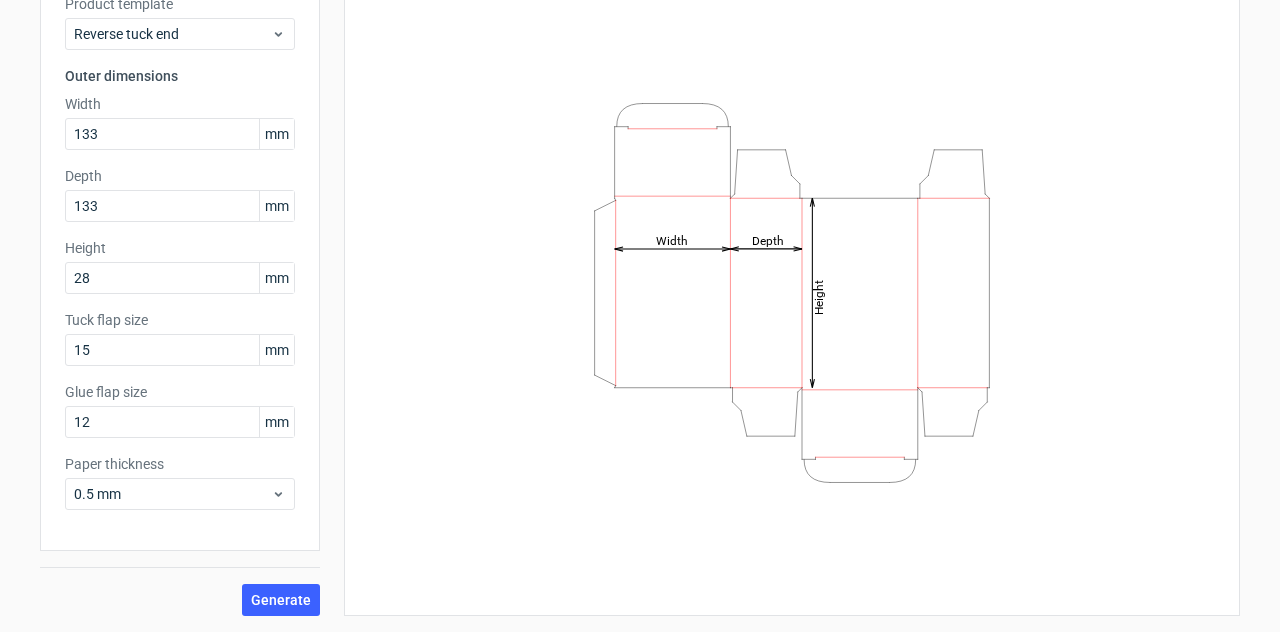 click on "Product template Reverse tuck end Outer dimensions Width 133 mm Depth 133 mm Height 28 [PERSON_NAME] flap size 15 mm Glue flap size 12 mm Paper thickness 0.5 mm" at bounding box center (180, 260) 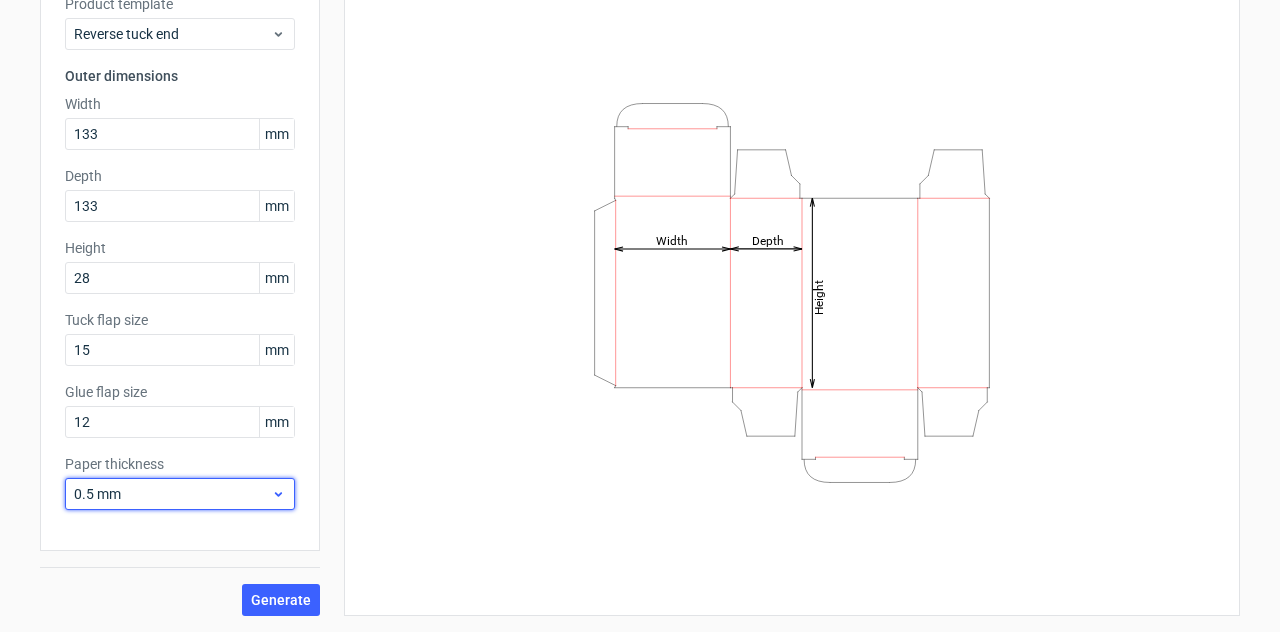 click on "0.5 mm" at bounding box center (172, 494) 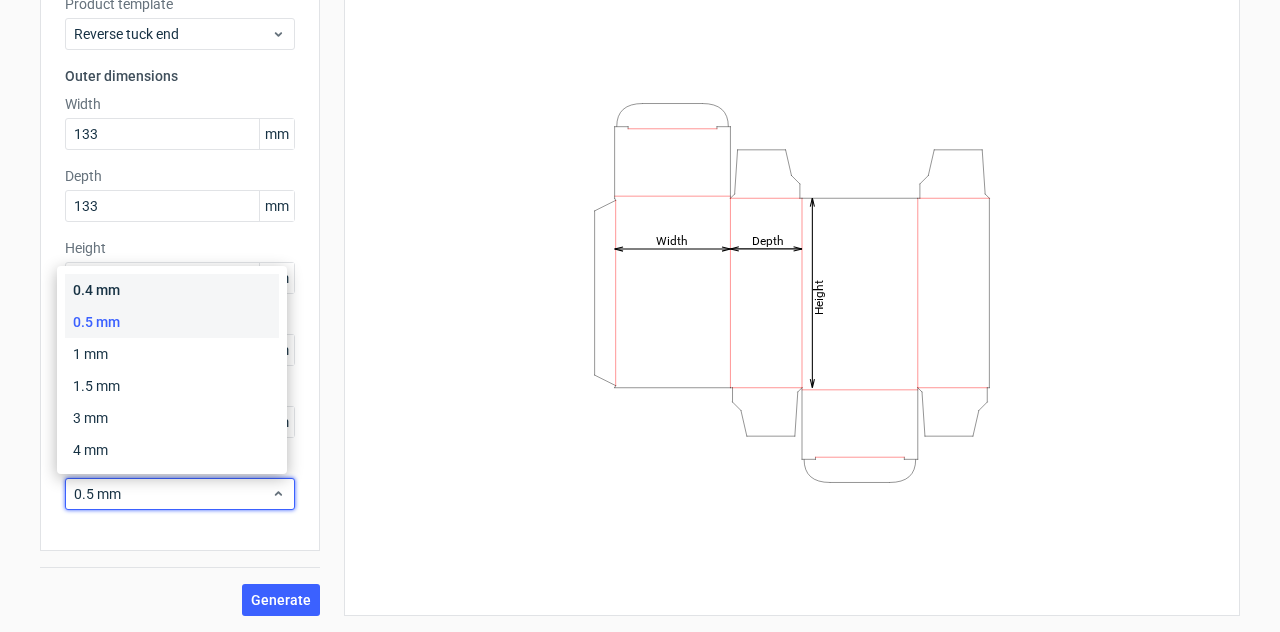 click on "0.4 mm" at bounding box center (172, 290) 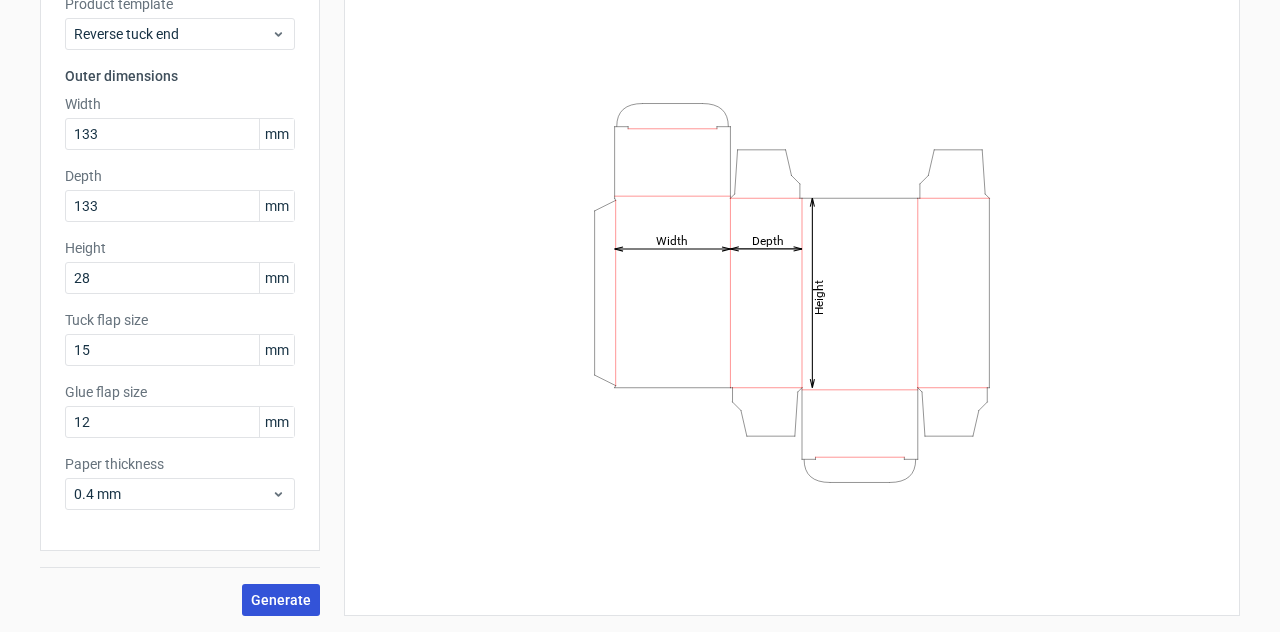 click on "Generate" at bounding box center [281, 600] 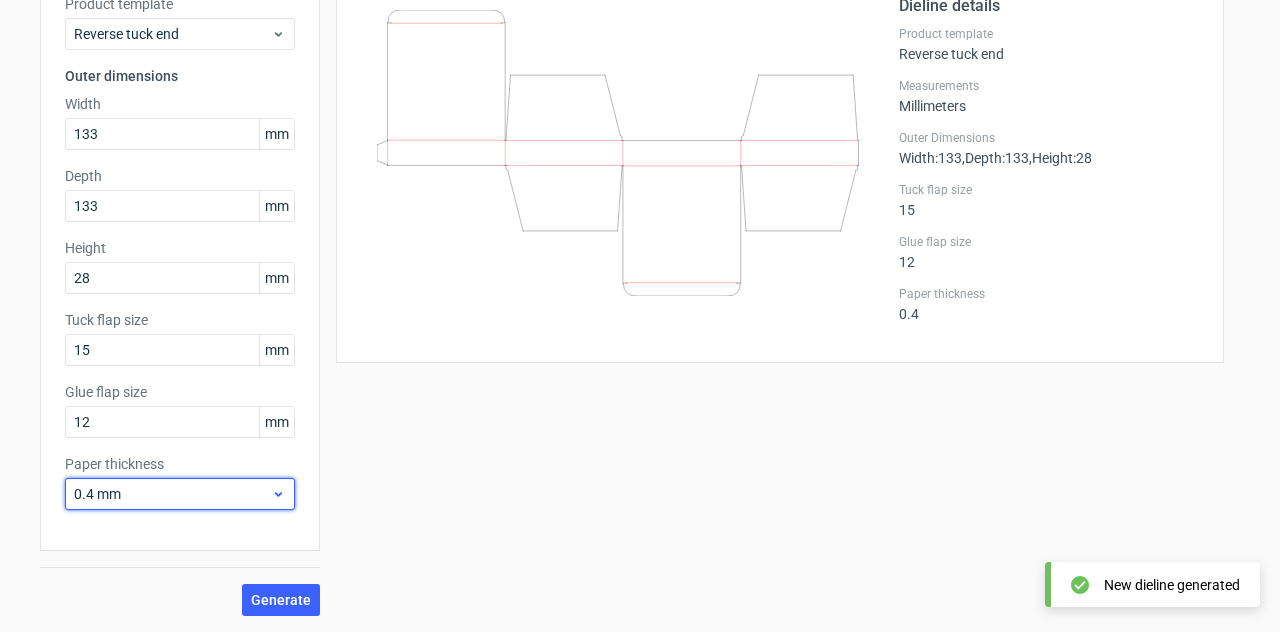 click on "0.4 mm" at bounding box center (172, 494) 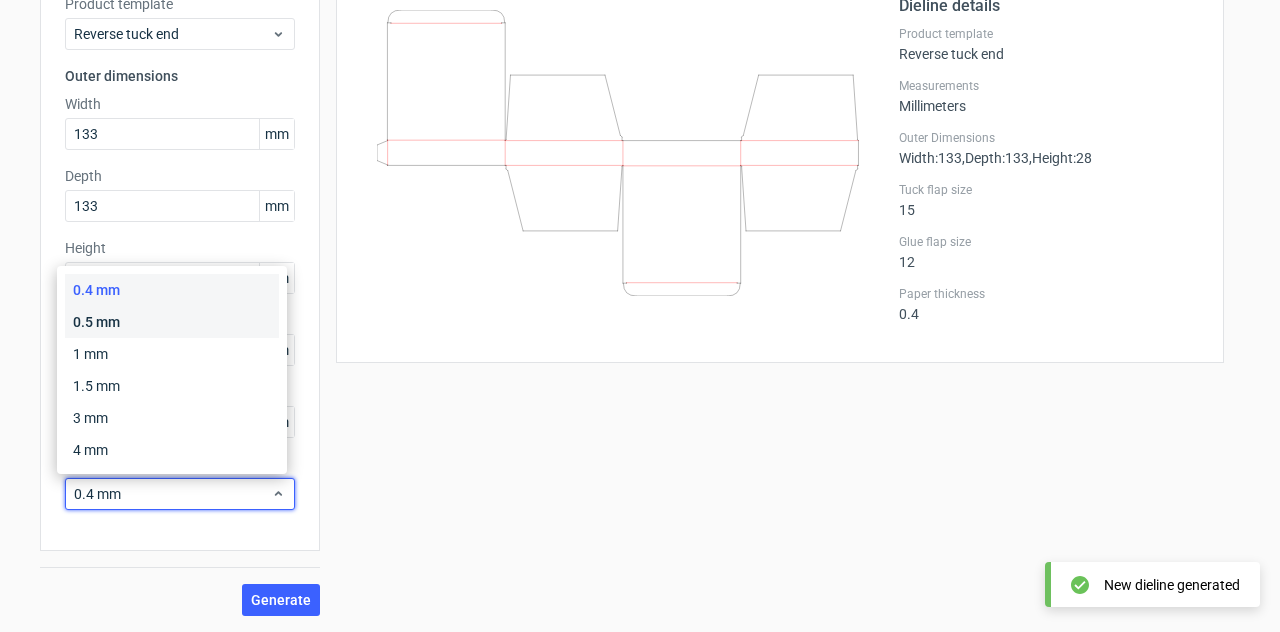 click on "0.5 mm" at bounding box center [172, 322] 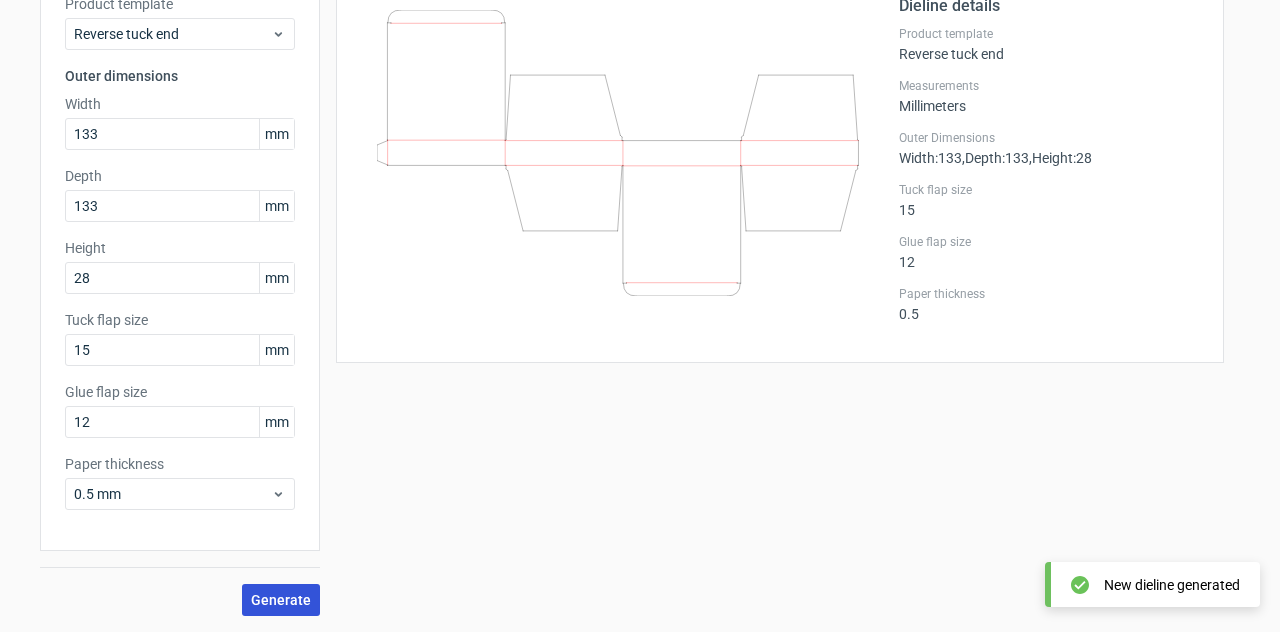 click on "Generate" at bounding box center [281, 600] 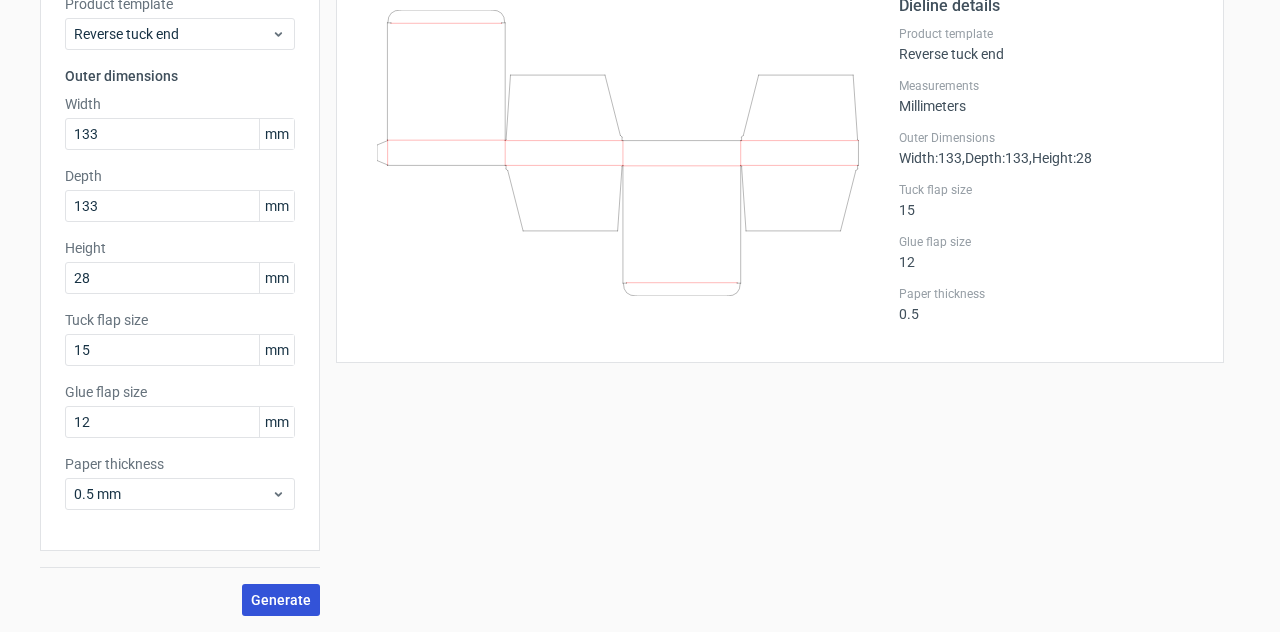 click on "Generate" at bounding box center [281, 600] 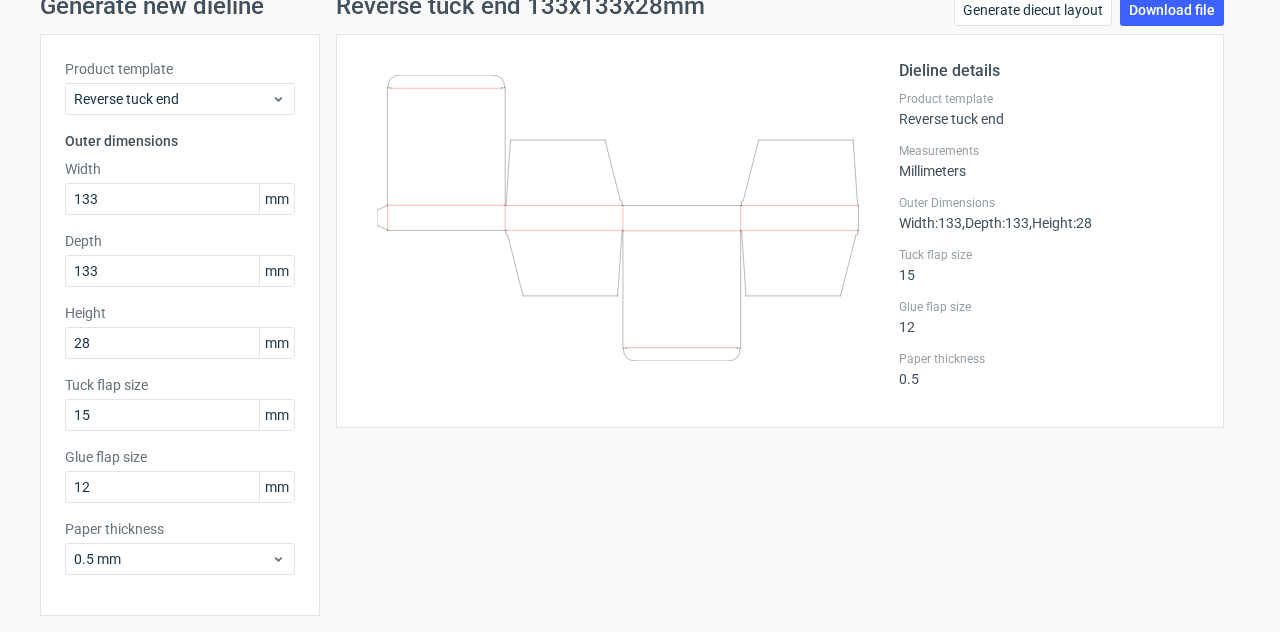 scroll, scrollTop: 51, scrollLeft: 0, axis: vertical 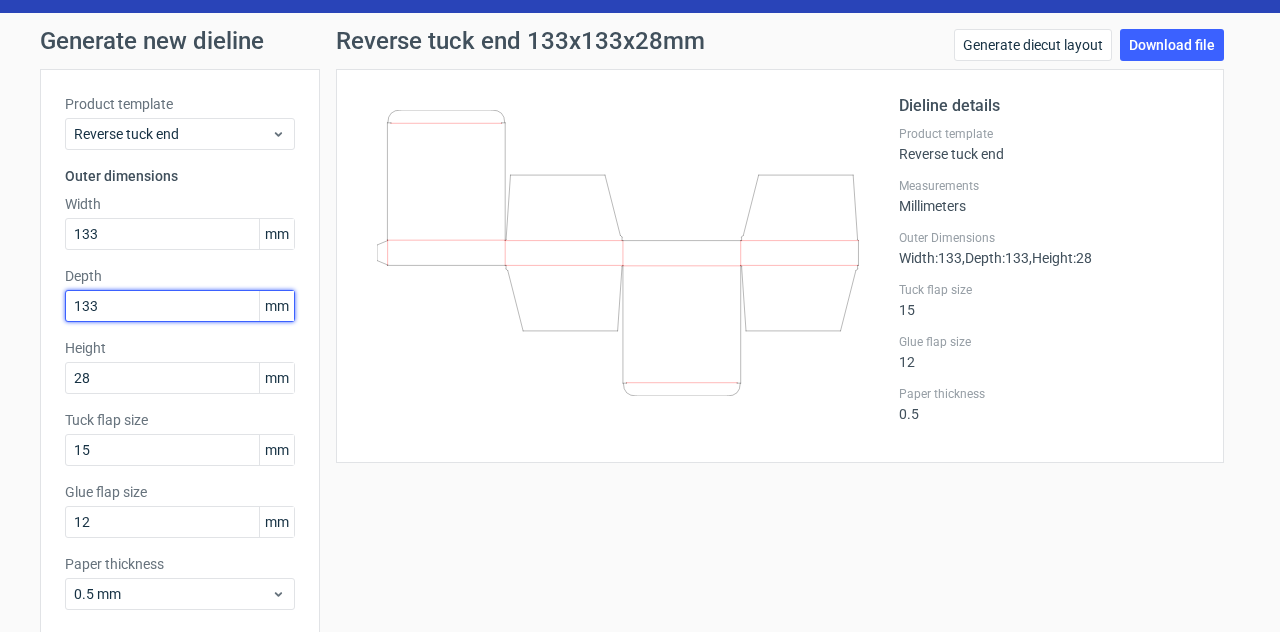 drag, startPoint x: 122, startPoint y: 313, endPoint x: 175, endPoint y: 331, distance: 55.97321 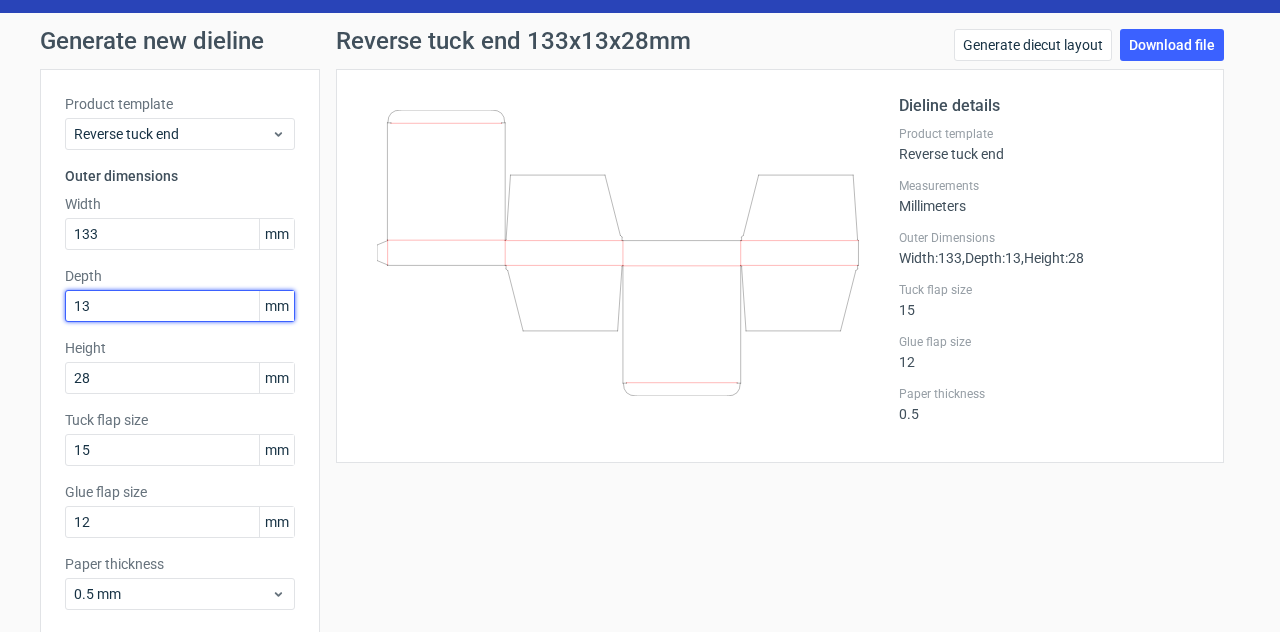 type on "1" 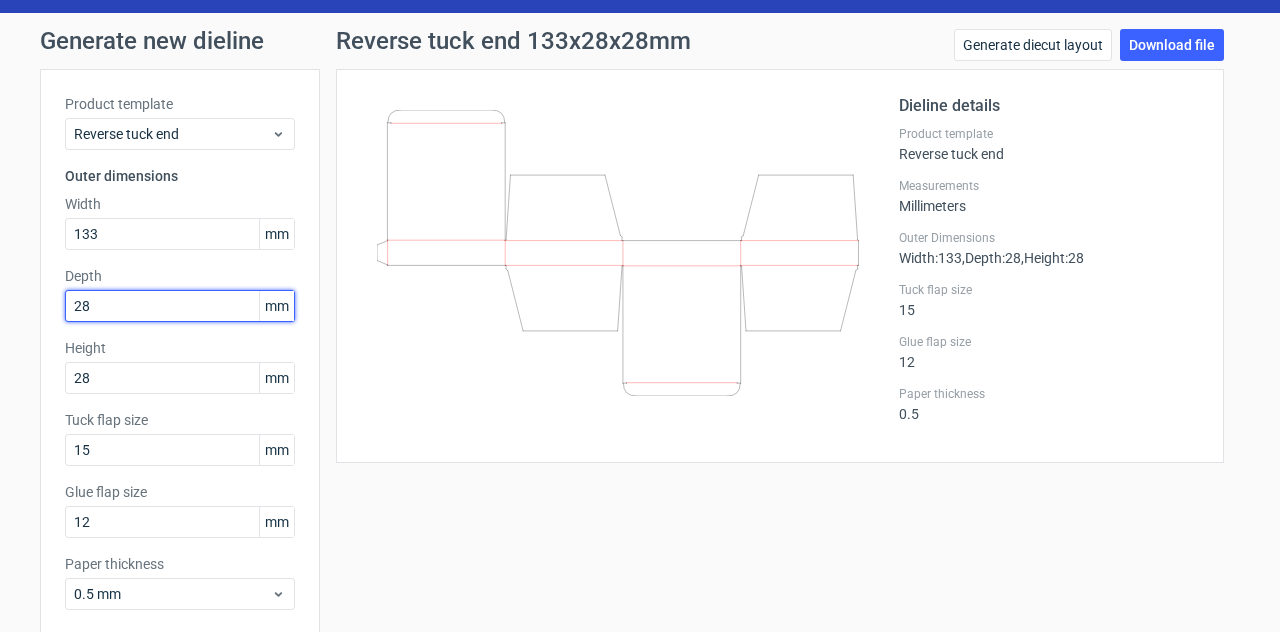 type on "28" 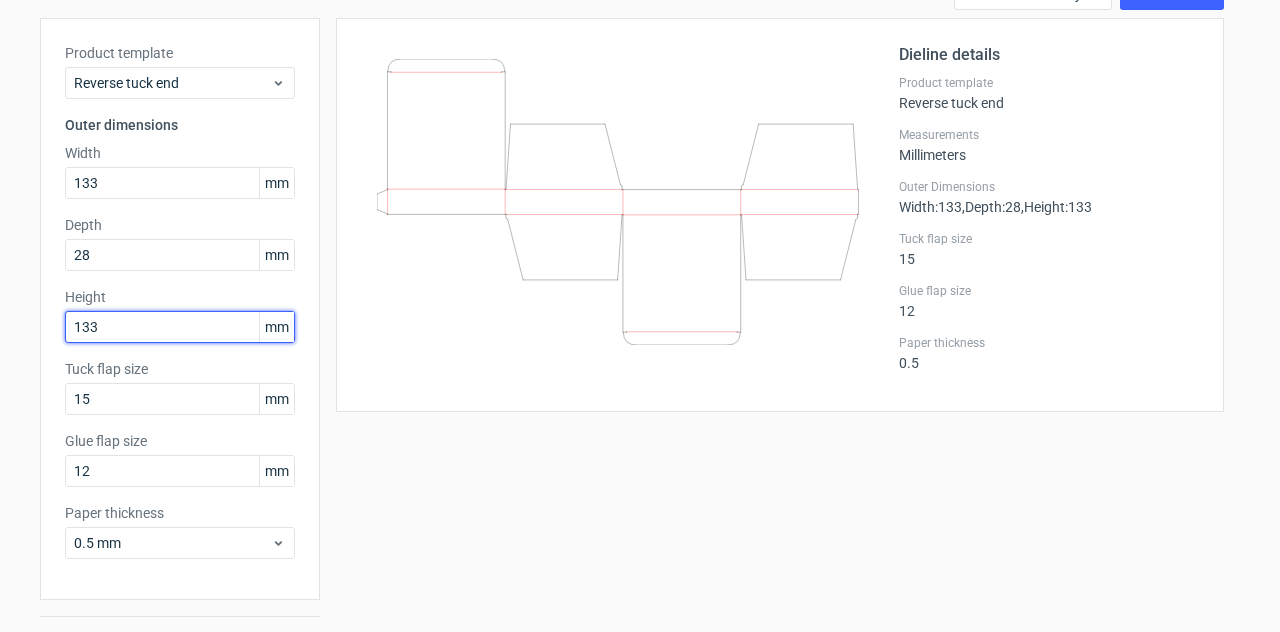 scroll, scrollTop: 151, scrollLeft: 0, axis: vertical 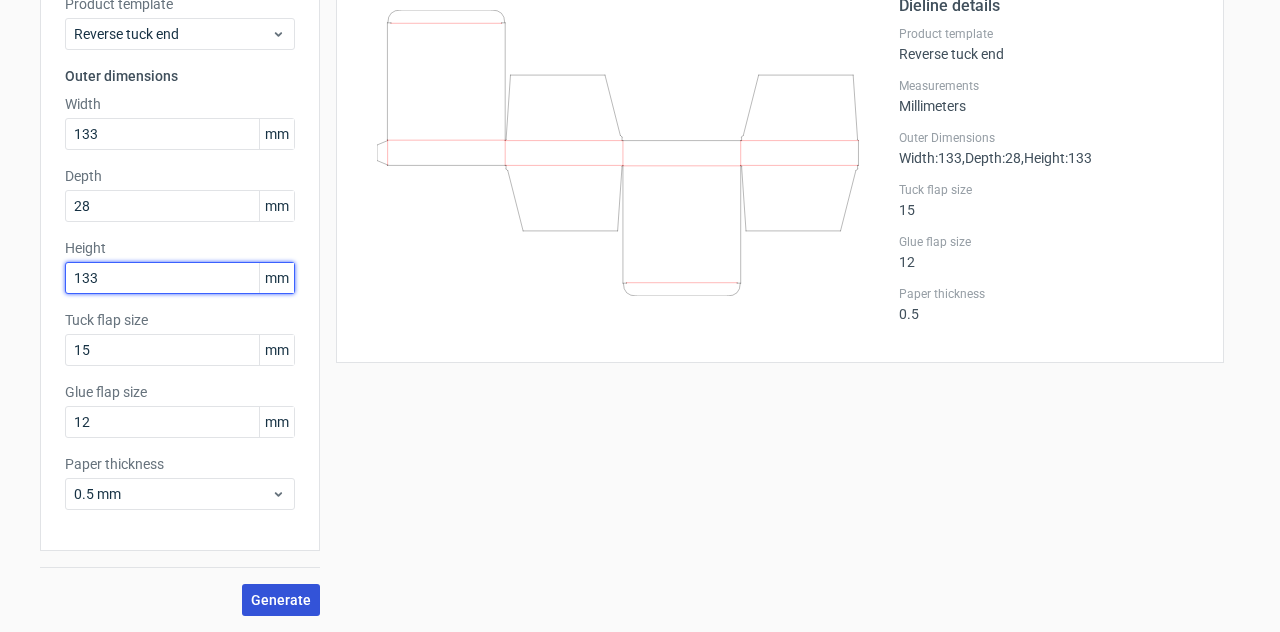 type on "133" 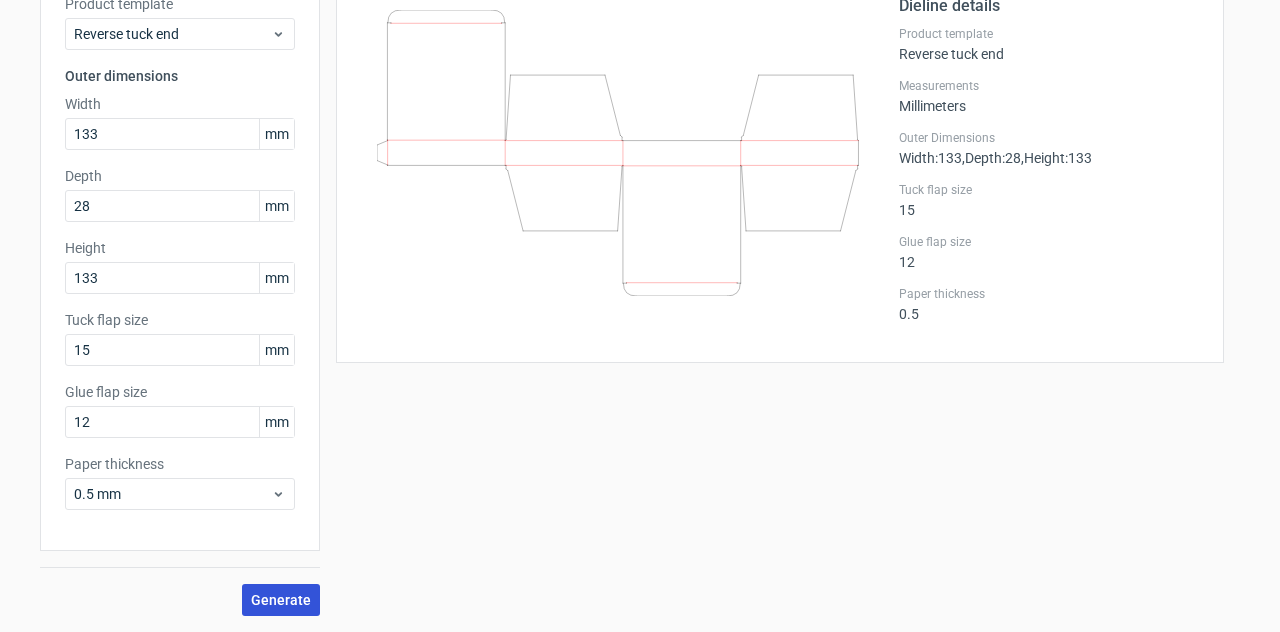 click on "Generate" at bounding box center [281, 600] 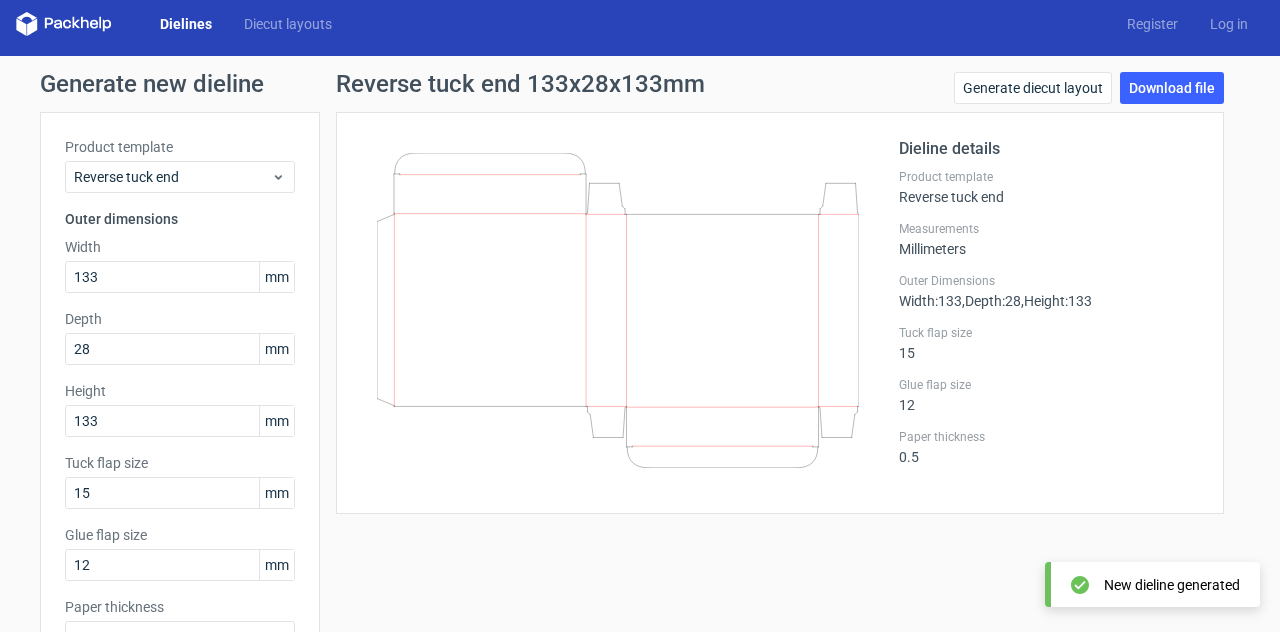 scroll, scrollTop: 0, scrollLeft: 0, axis: both 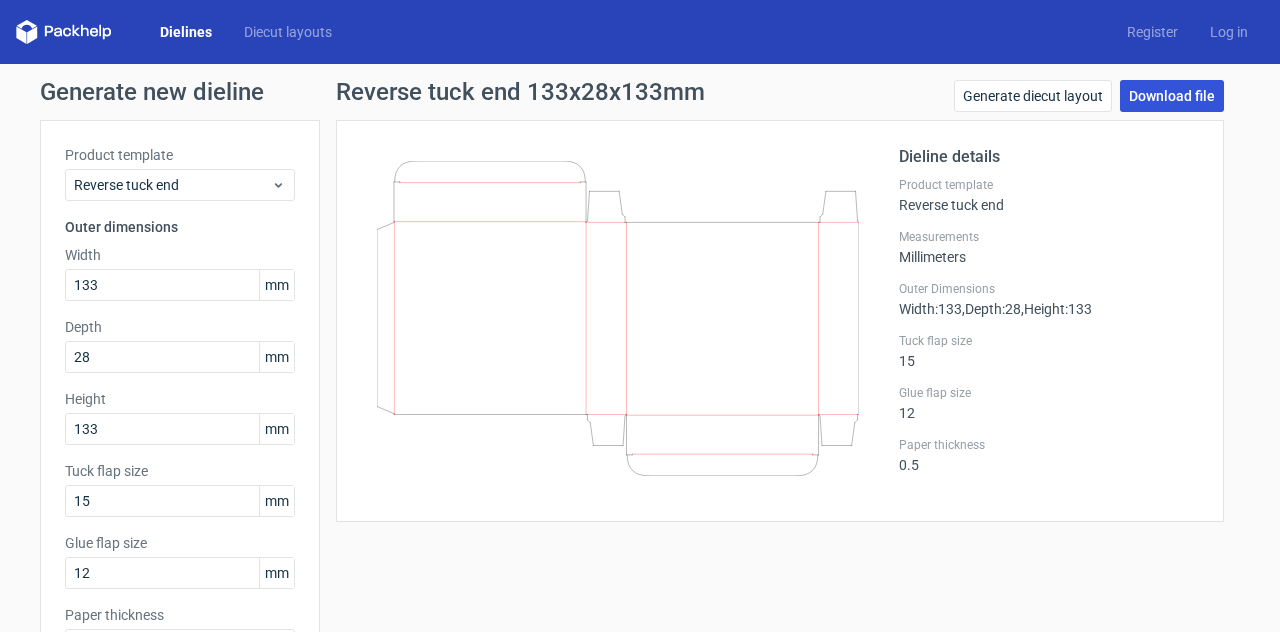 click on "Download file" at bounding box center [1172, 96] 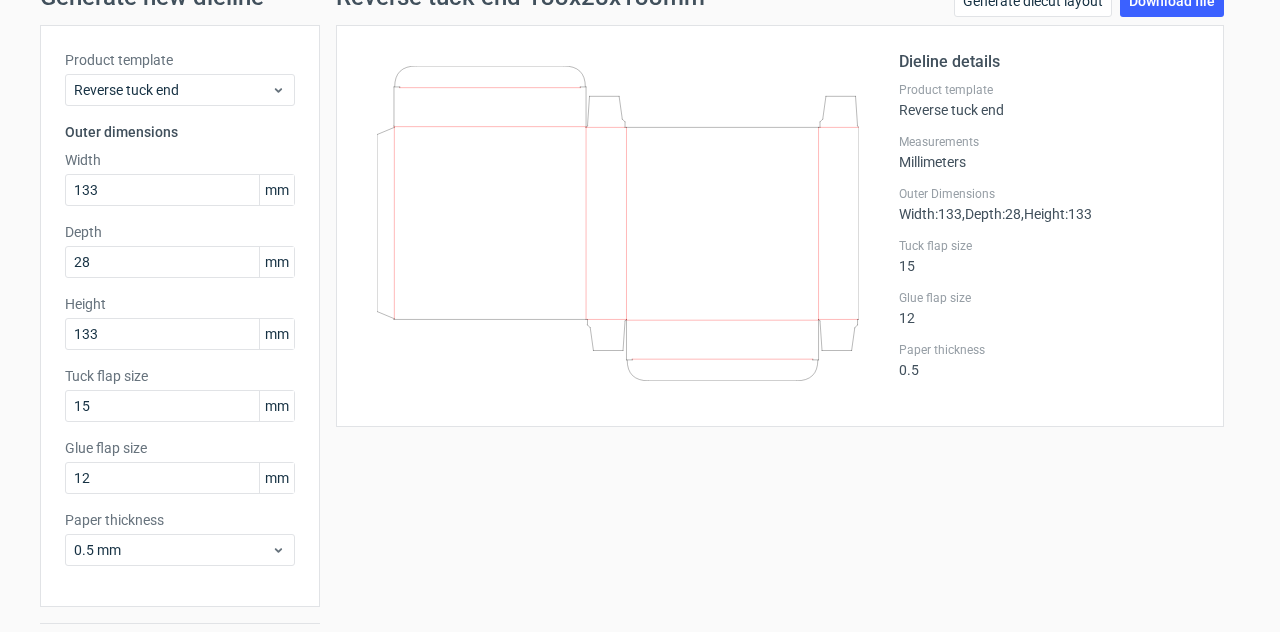 scroll, scrollTop: 0, scrollLeft: 0, axis: both 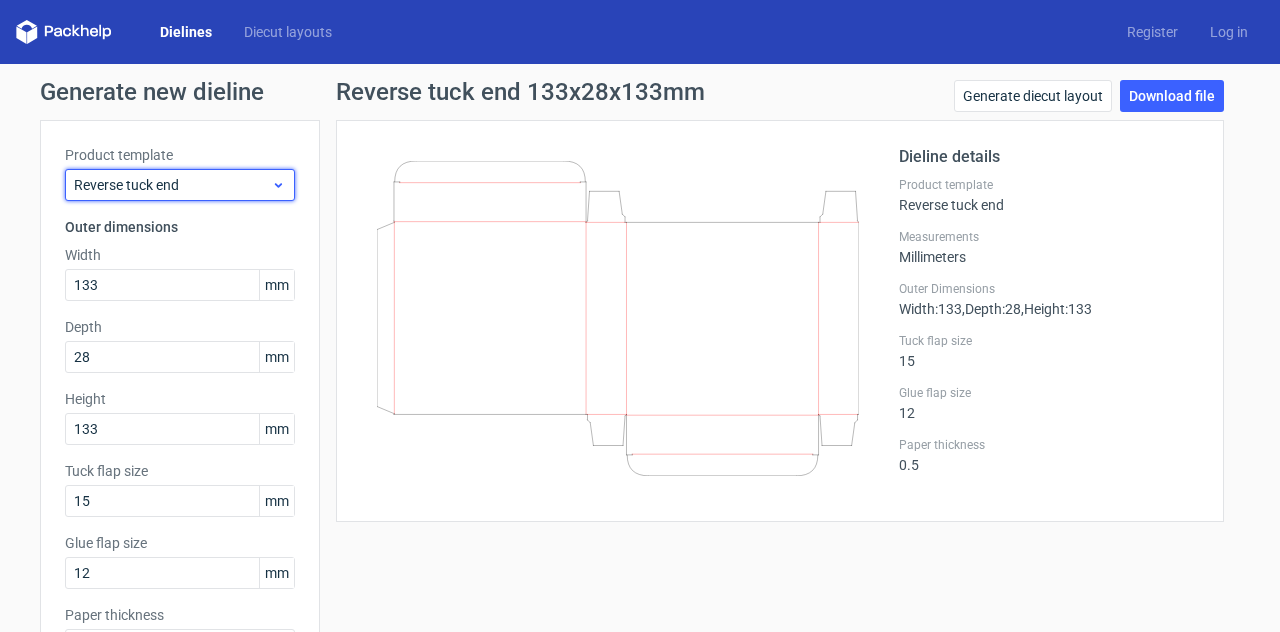 click on "Reverse tuck end" at bounding box center [172, 185] 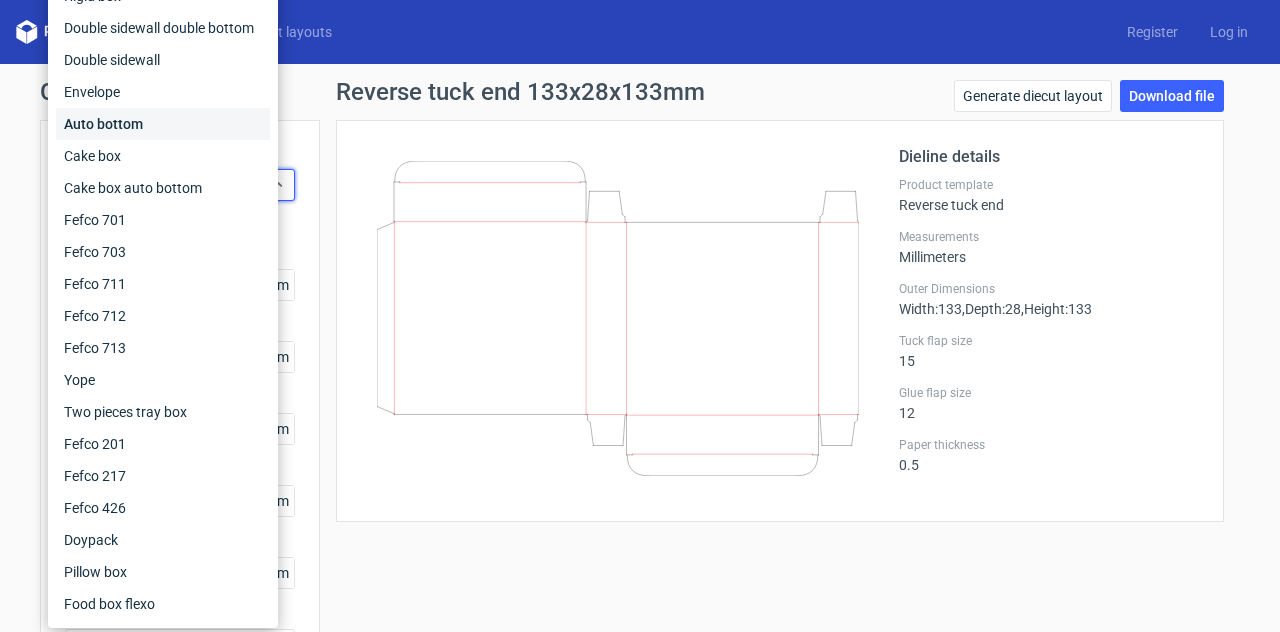 click on "Auto bottom" at bounding box center (163, 124) 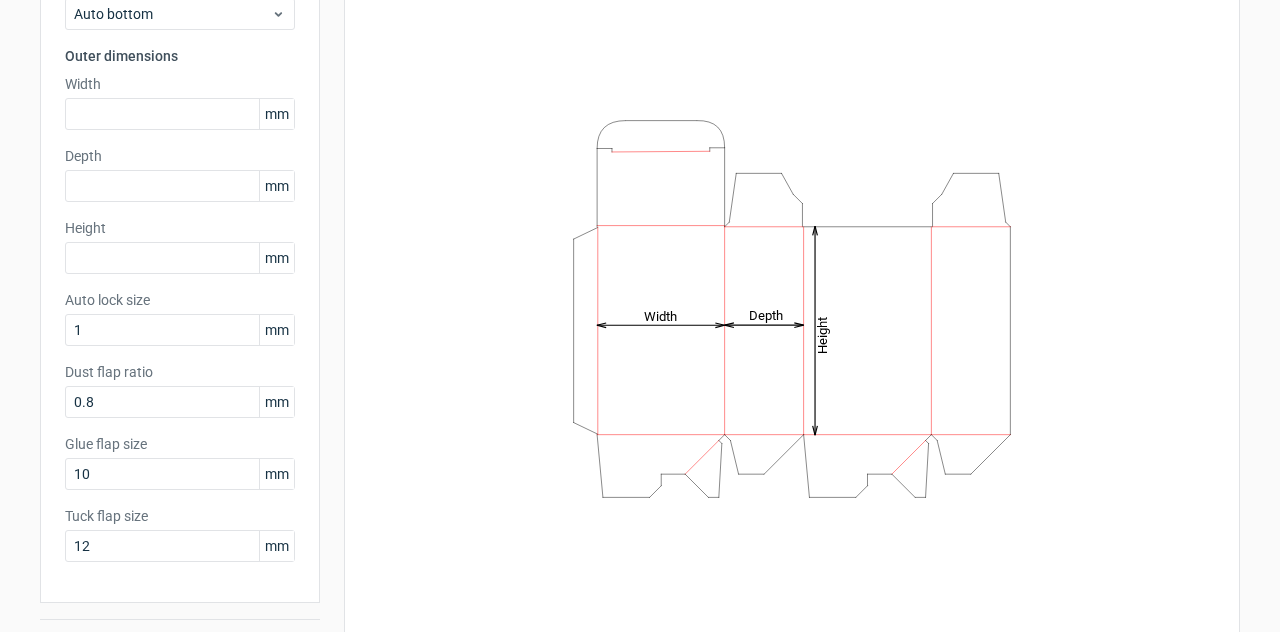 scroll, scrollTop: 200, scrollLeft: 0, axis: vertical 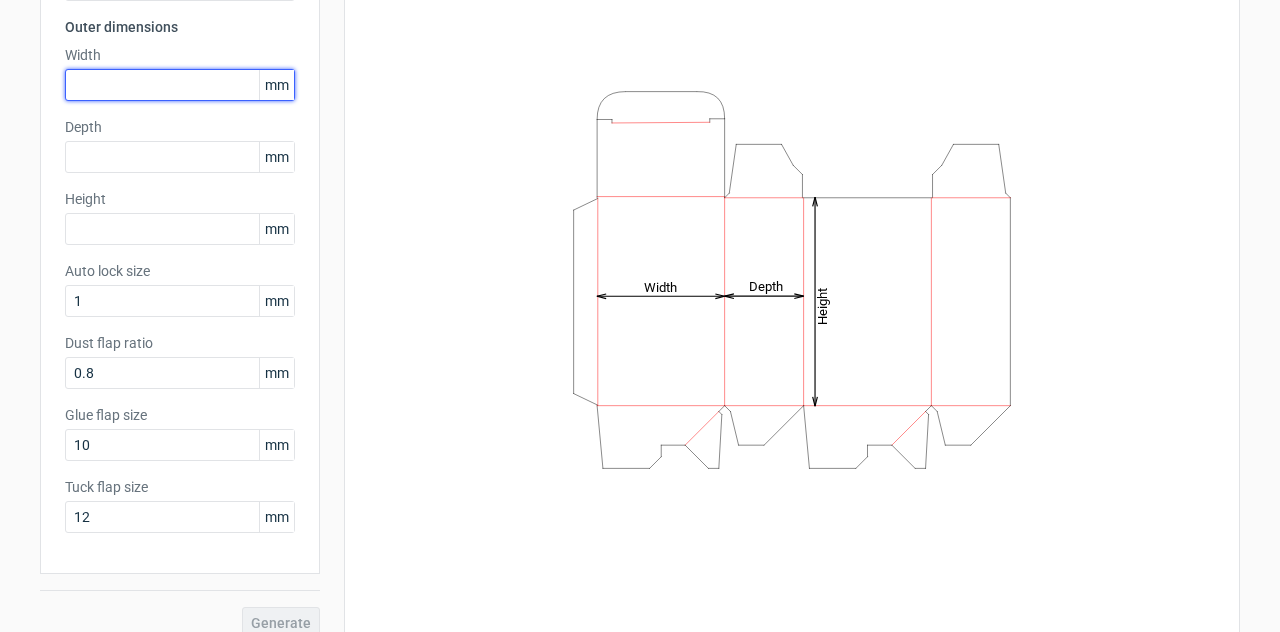 click at bounding box center (180, 85) 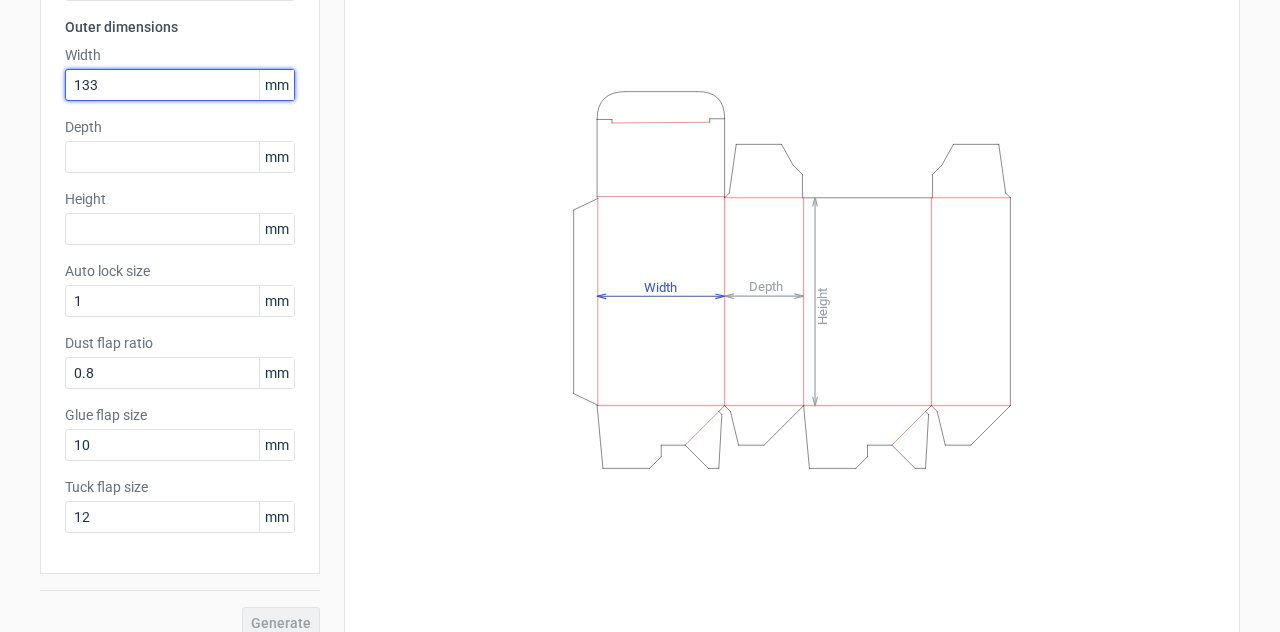 type on "133" 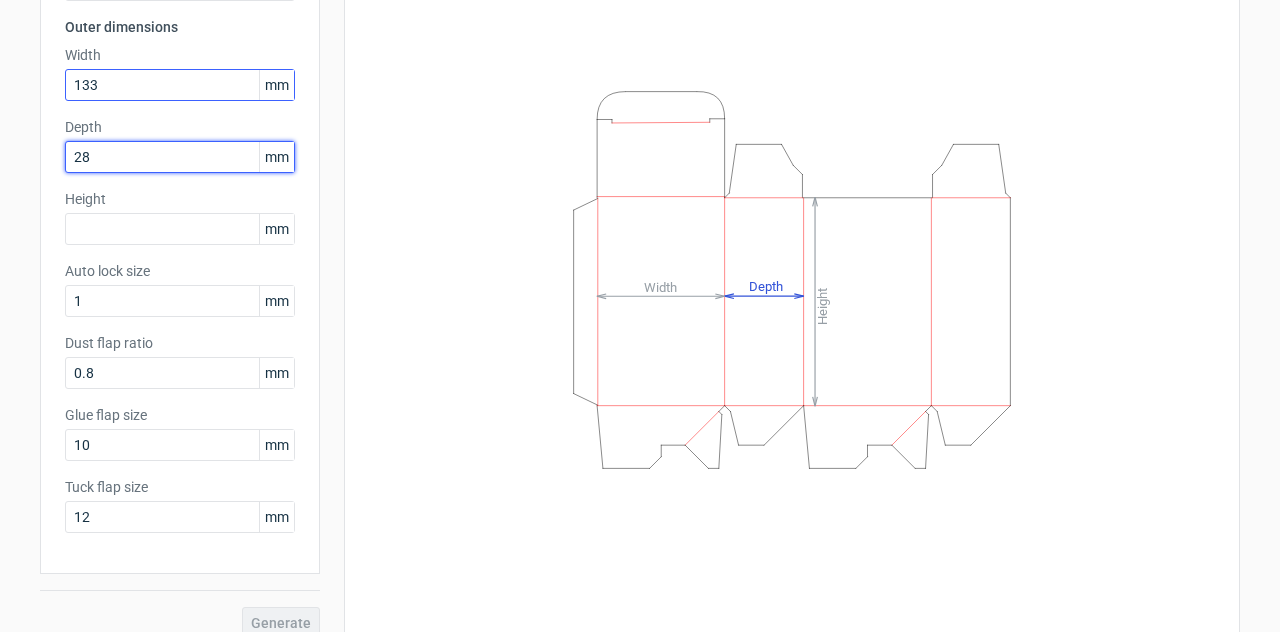 type on "28" 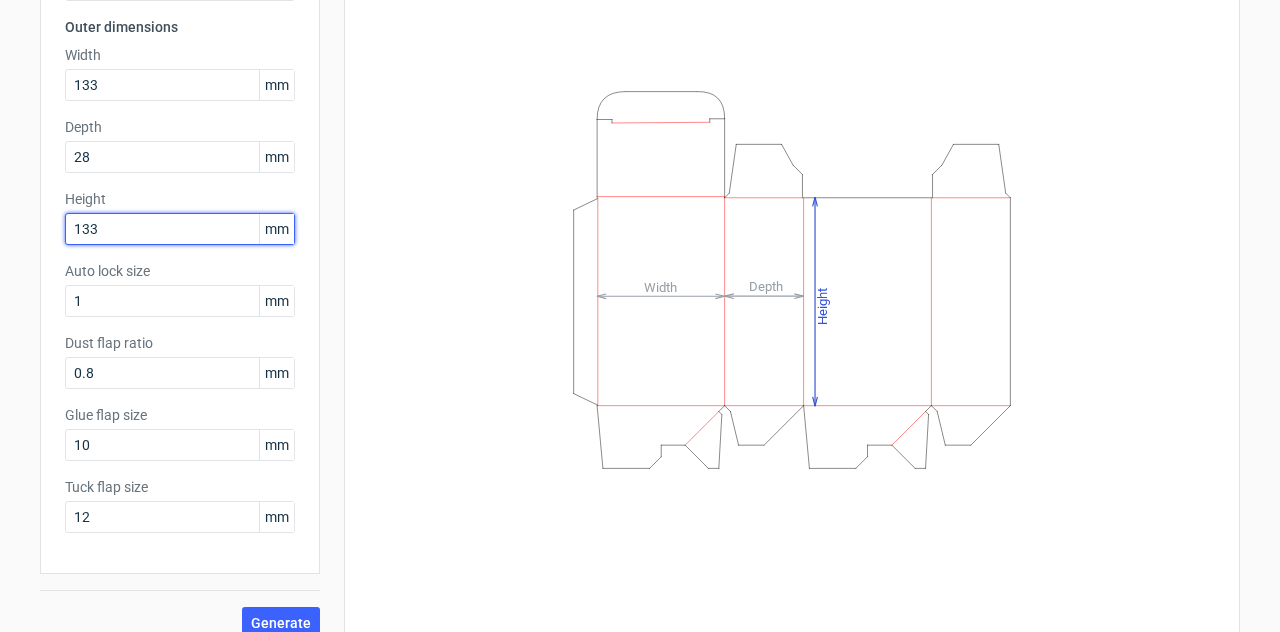 type on "133" 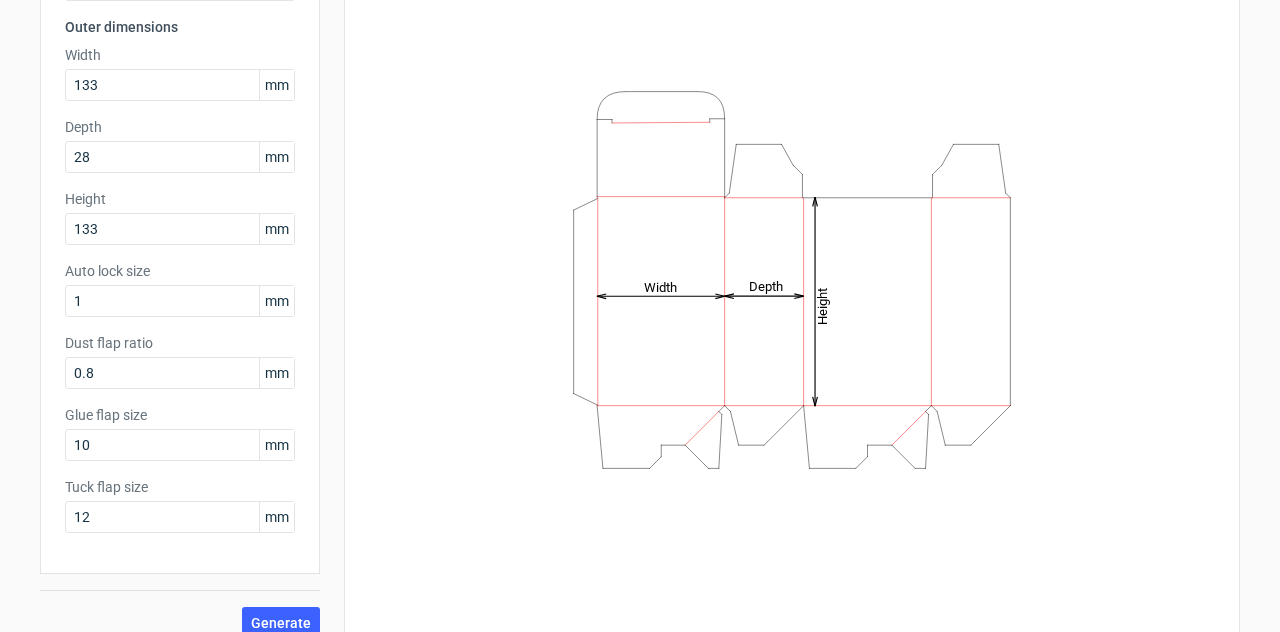 drag, startPoint x: 195, startPoint y: 462, endPoint x: 0, endPoint y: 520, distance: 203.44287 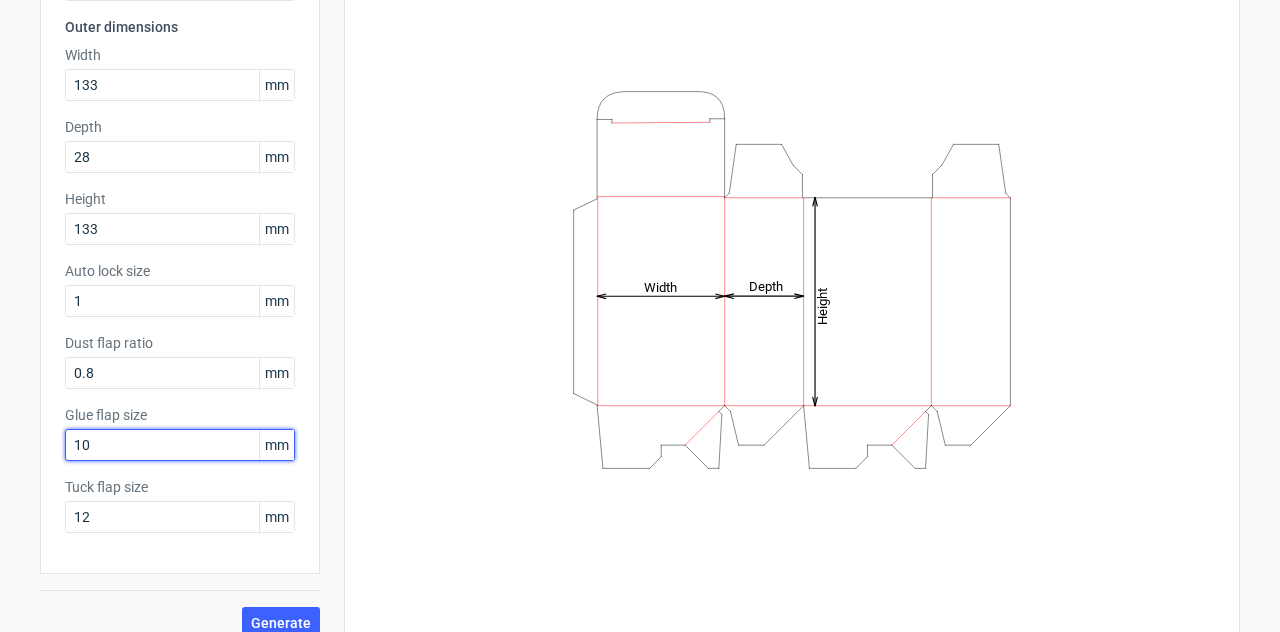 drag, startPoint x: 148, startPoint y: 448, endPoint x: 68, endPoint y: 433, distance: 81.394104 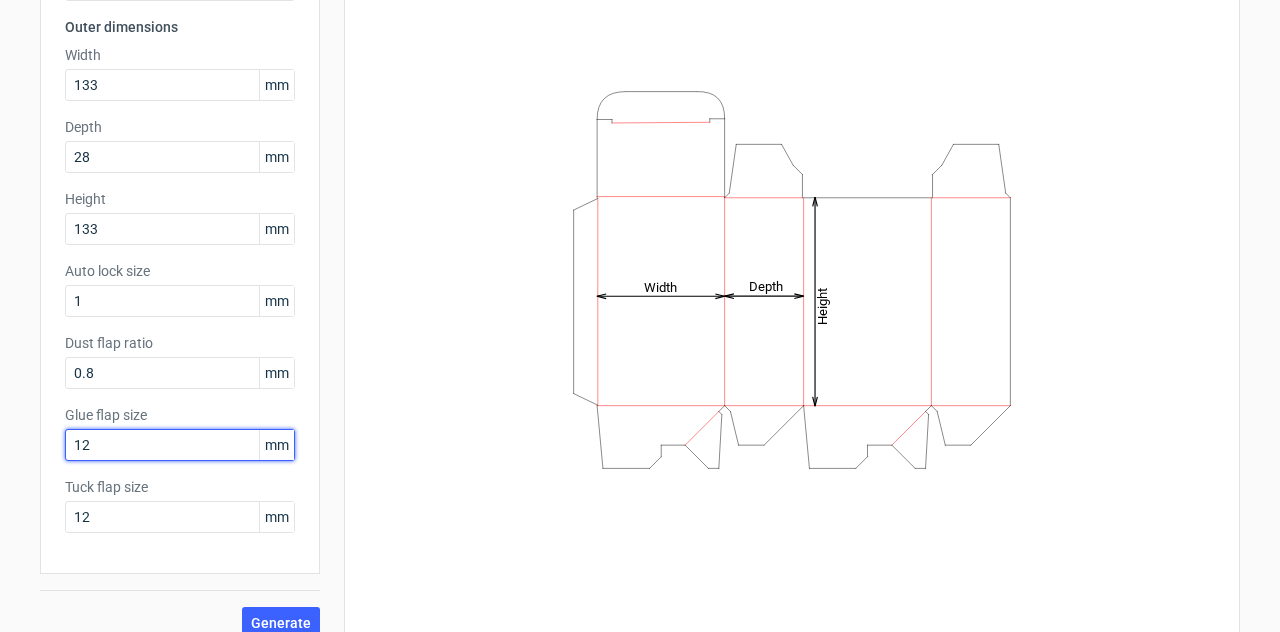 type on "12" 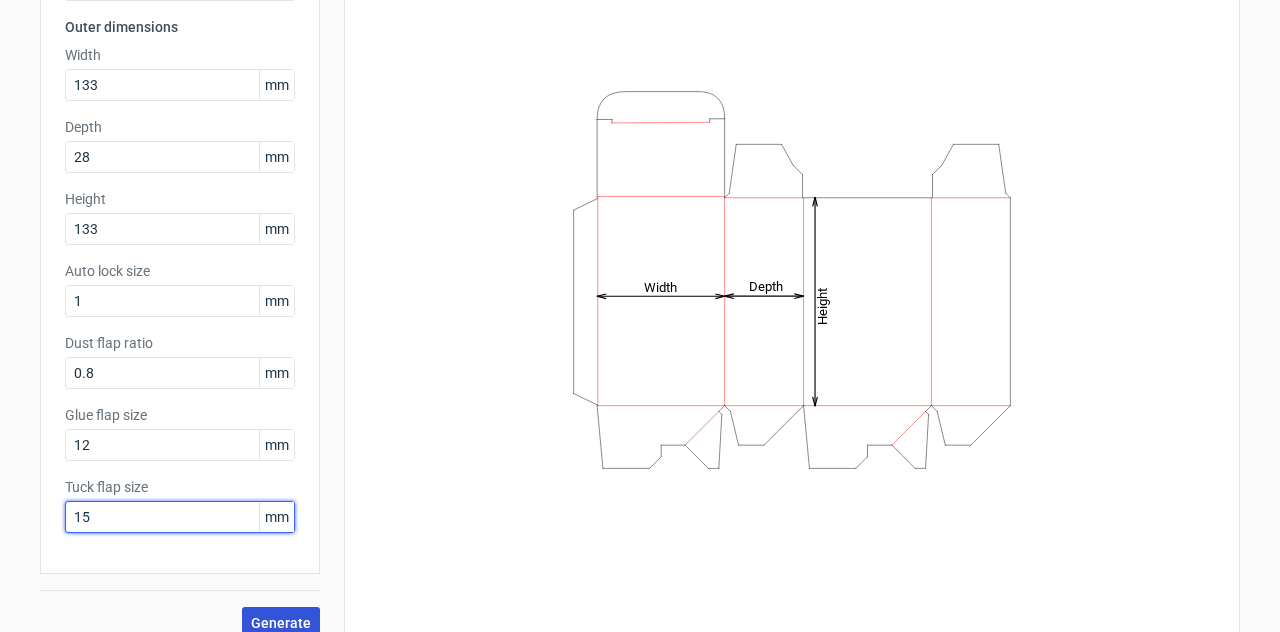 type on "15" 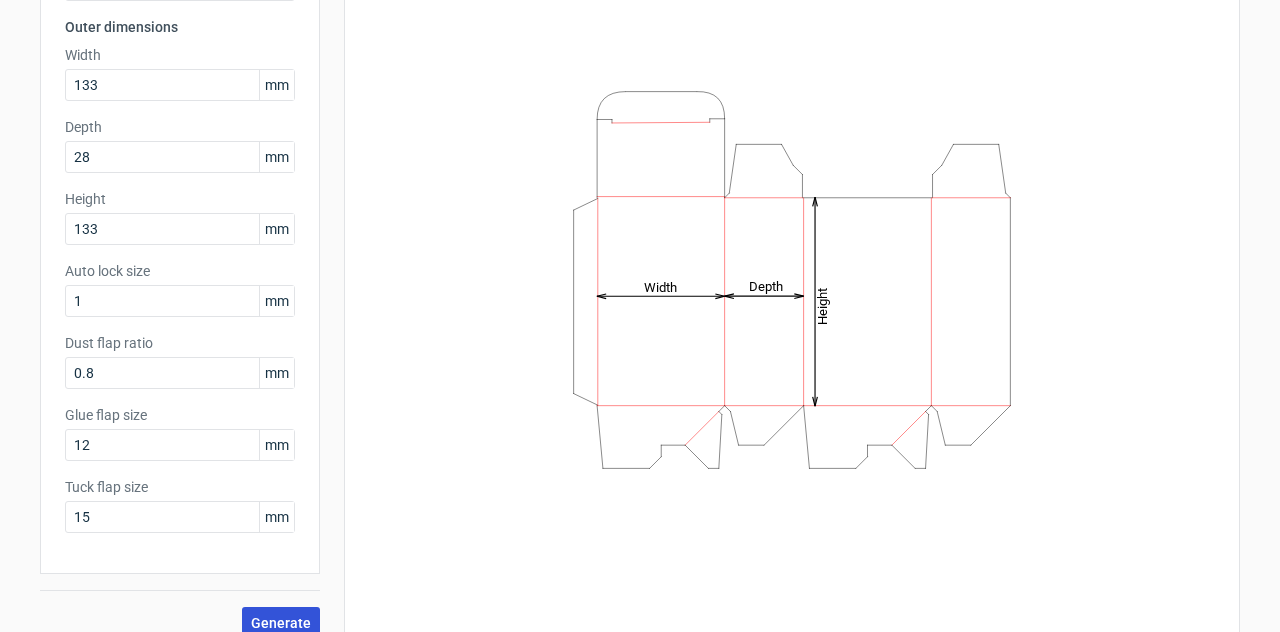 click on "Generate" at bounding box center (281, 623) 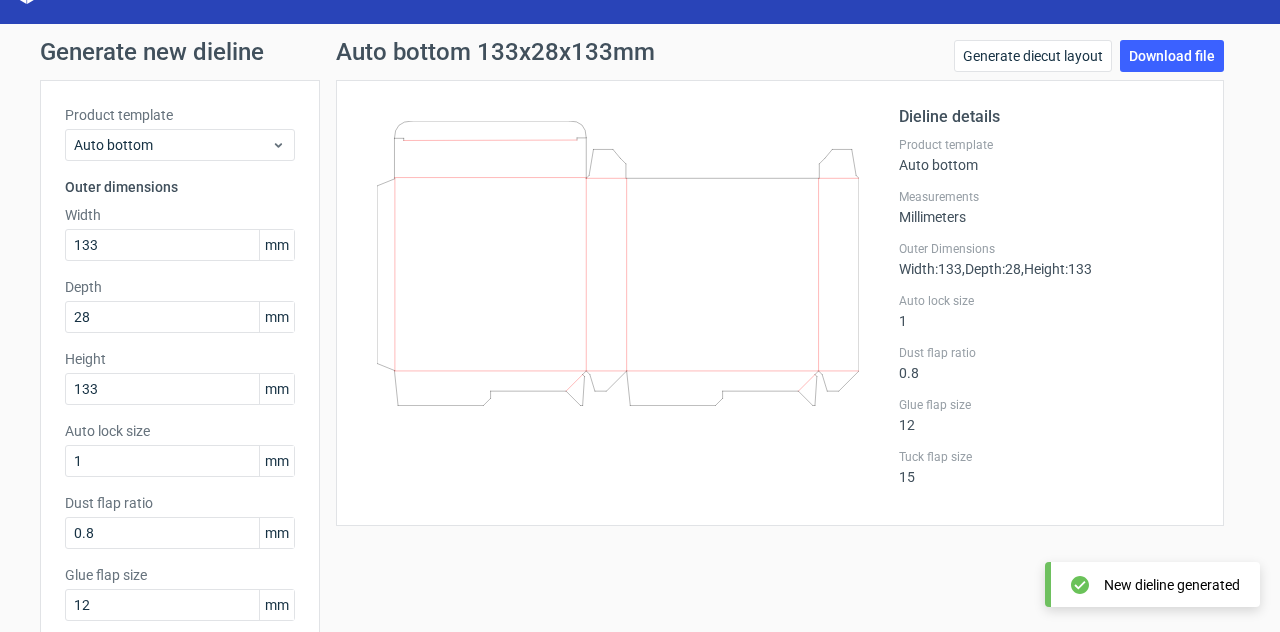 scroll, scrollTop: 0, scrollLeft: 0, axis: both 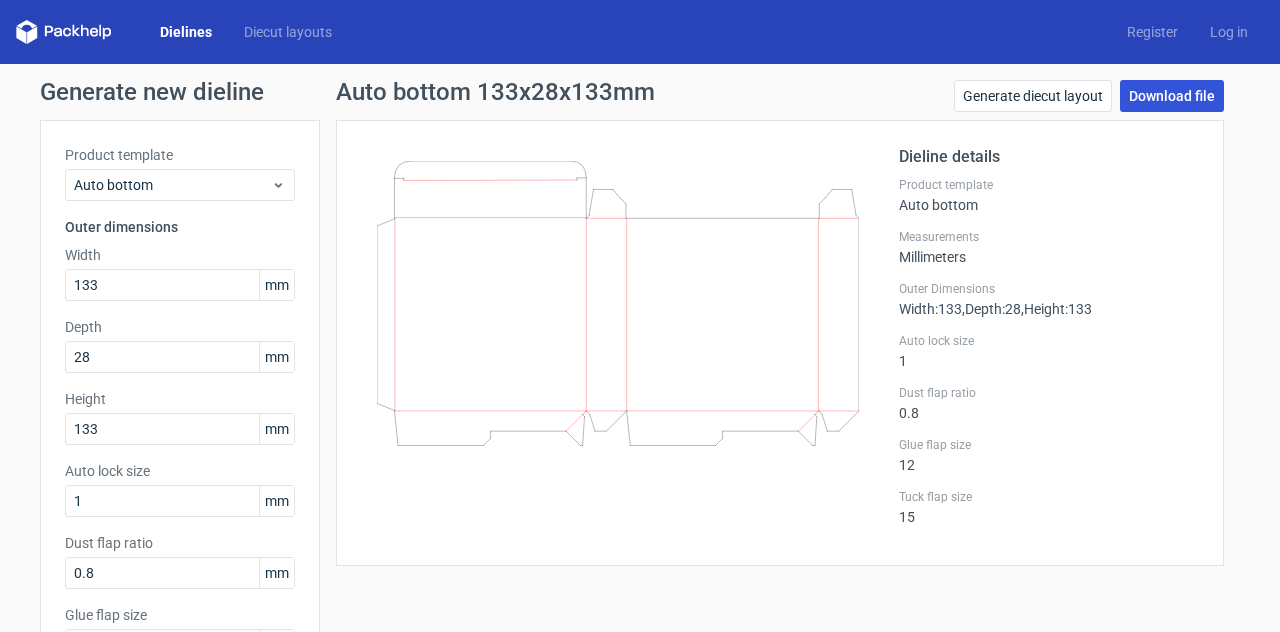 click on "Download file" at bounding box center [1172, 96] 